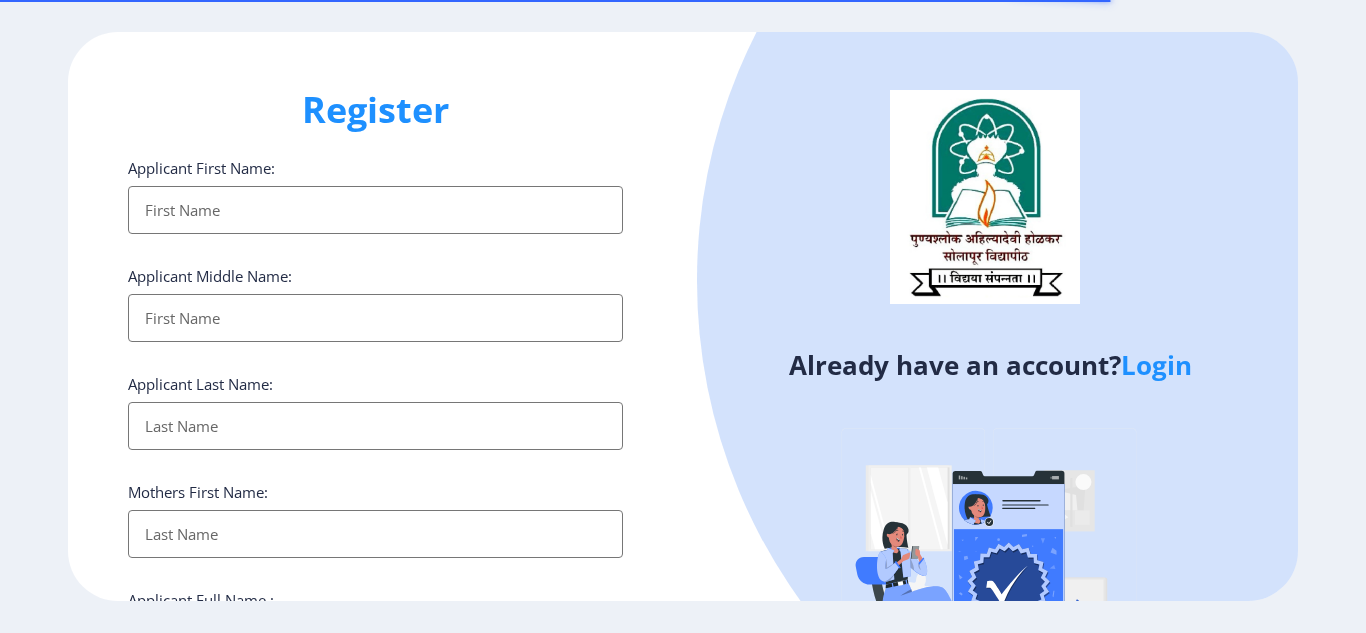 select 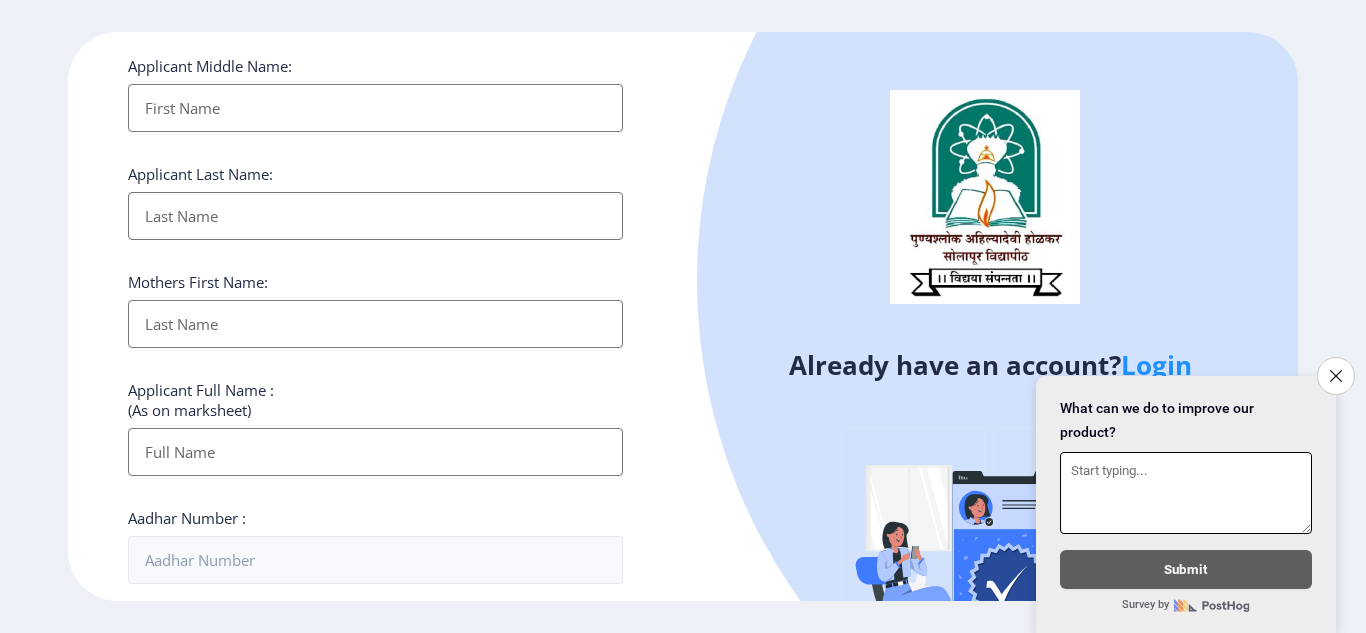 scroll, scrollTop: 300, scrollLeft: 0, axis: vertical 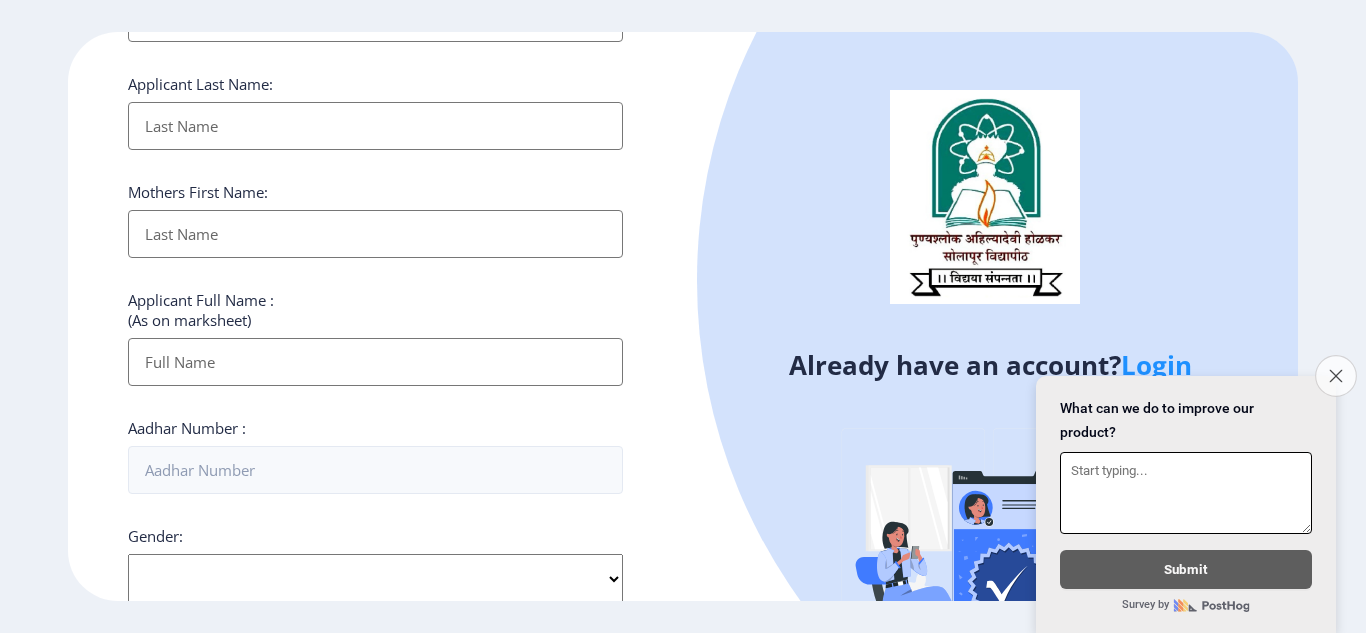 click on "Close survey" at bounding box center (1336, 376) 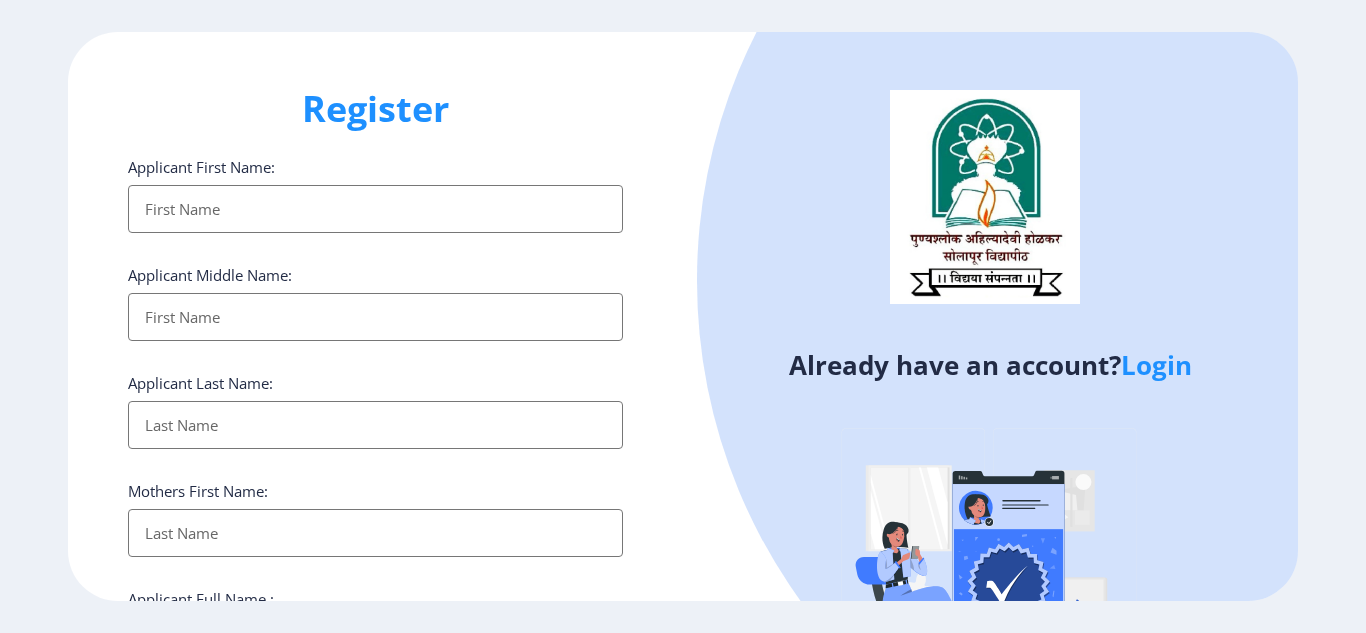 scroll, scrollTop: 0, scrollLeft: 0, axis: both 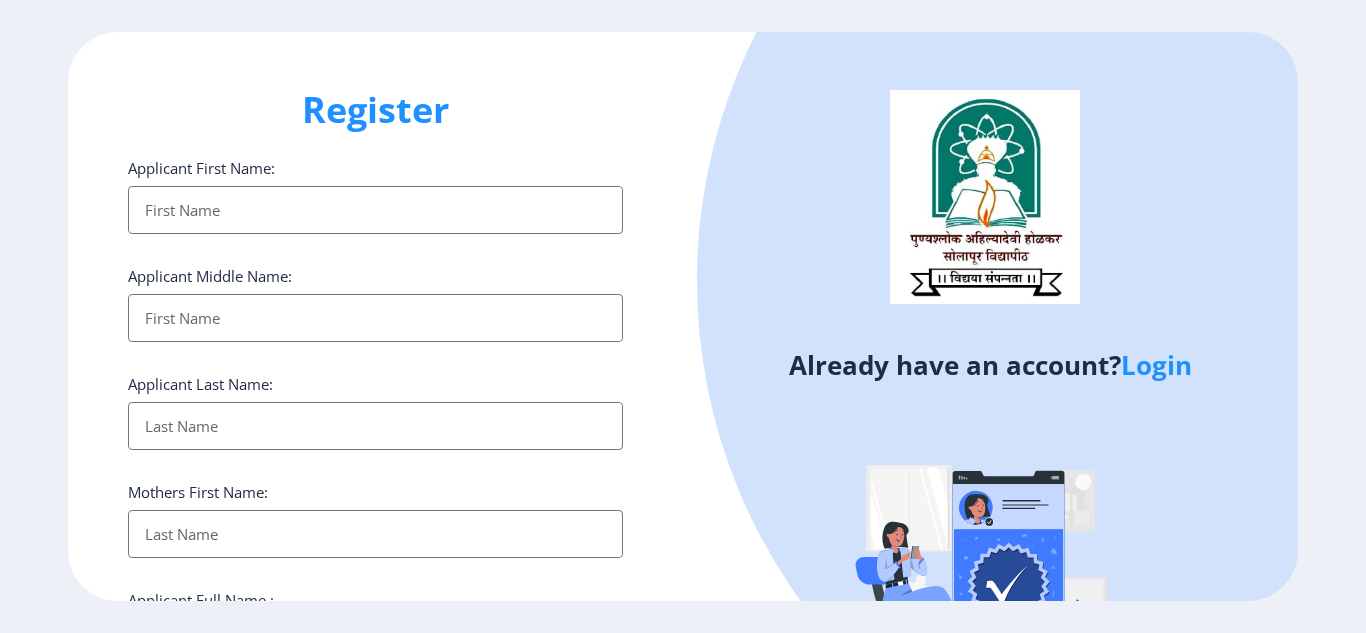 click on "Applicant First Name:" at bounding box center (375, 210) 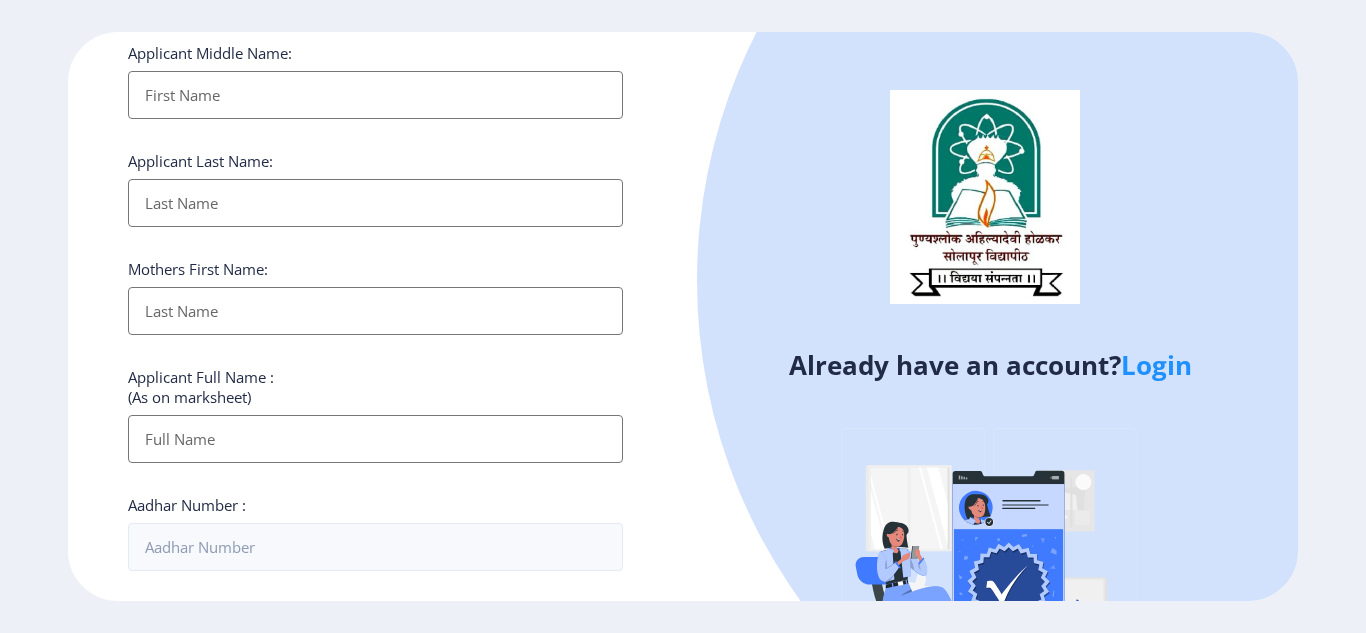scroll, scrollTop: 23, scrollLeft: 0, axis: vertical 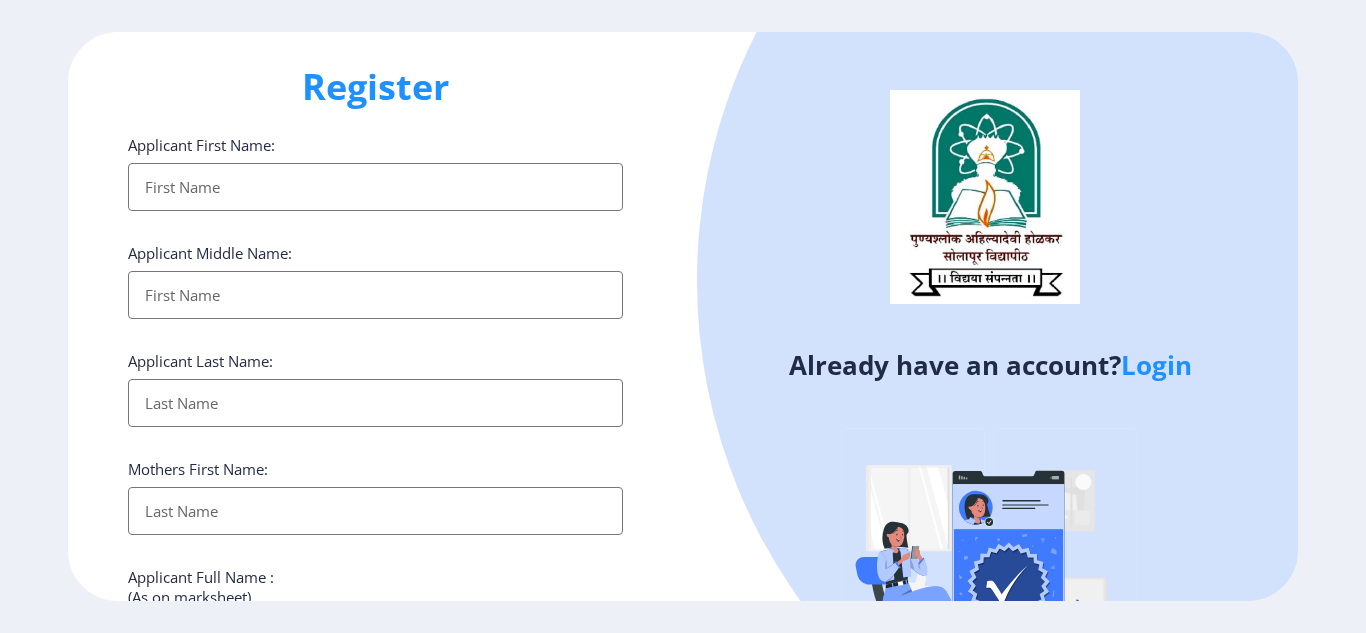 click on "Applicant First Name:" at bounding box center (375, 187) 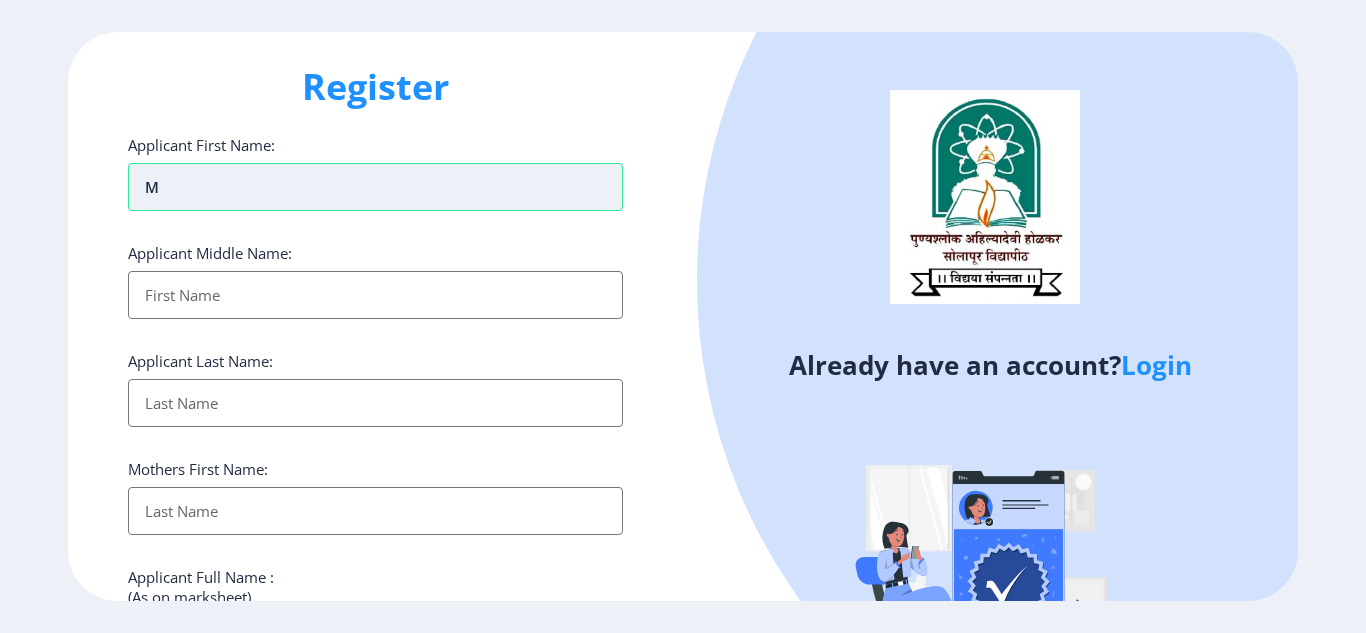 type on "ma" 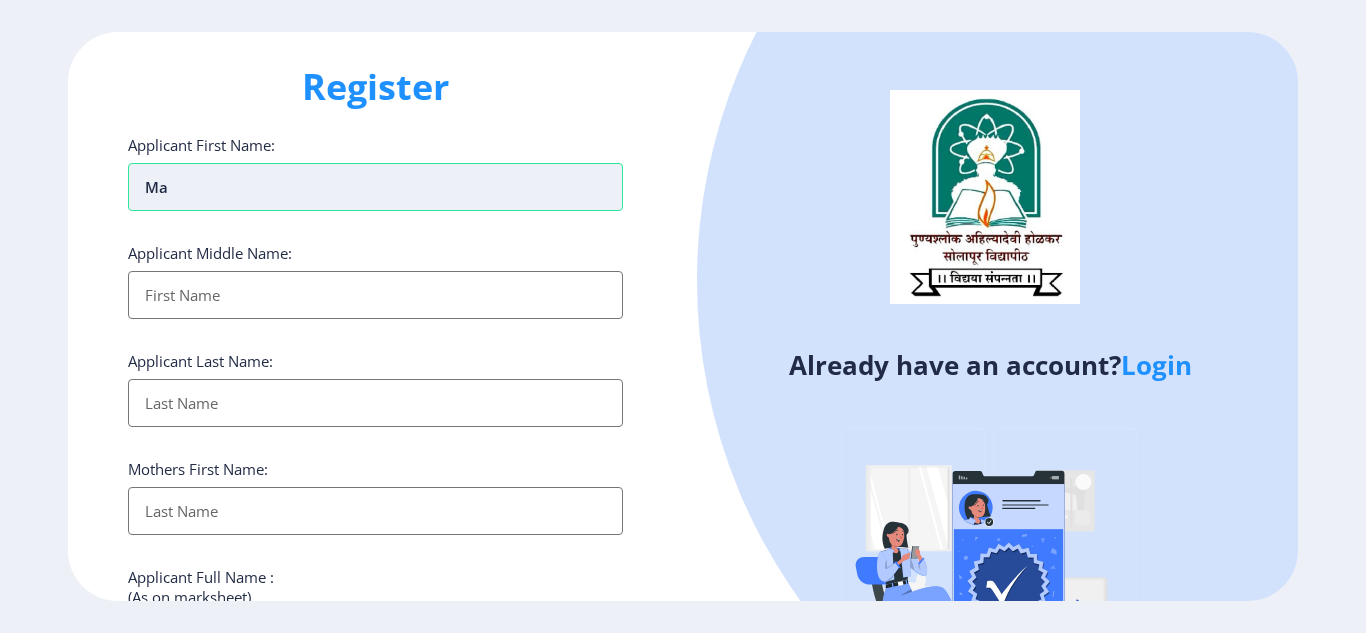 type on "ma" 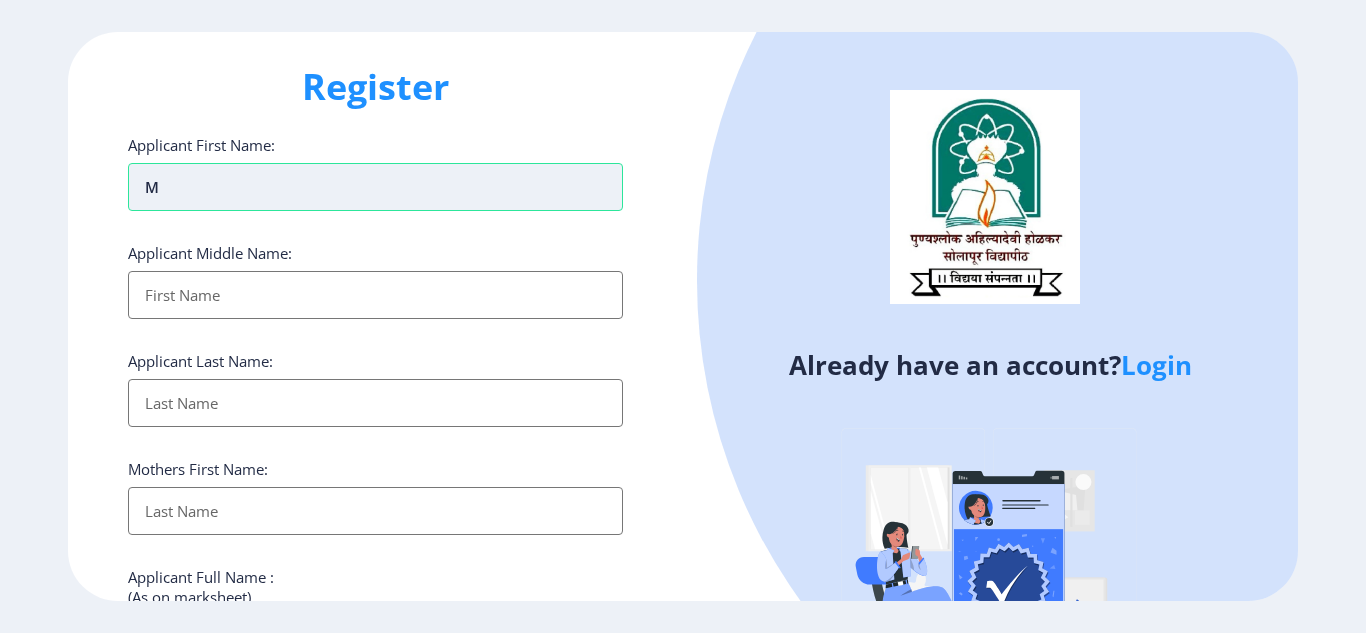 type 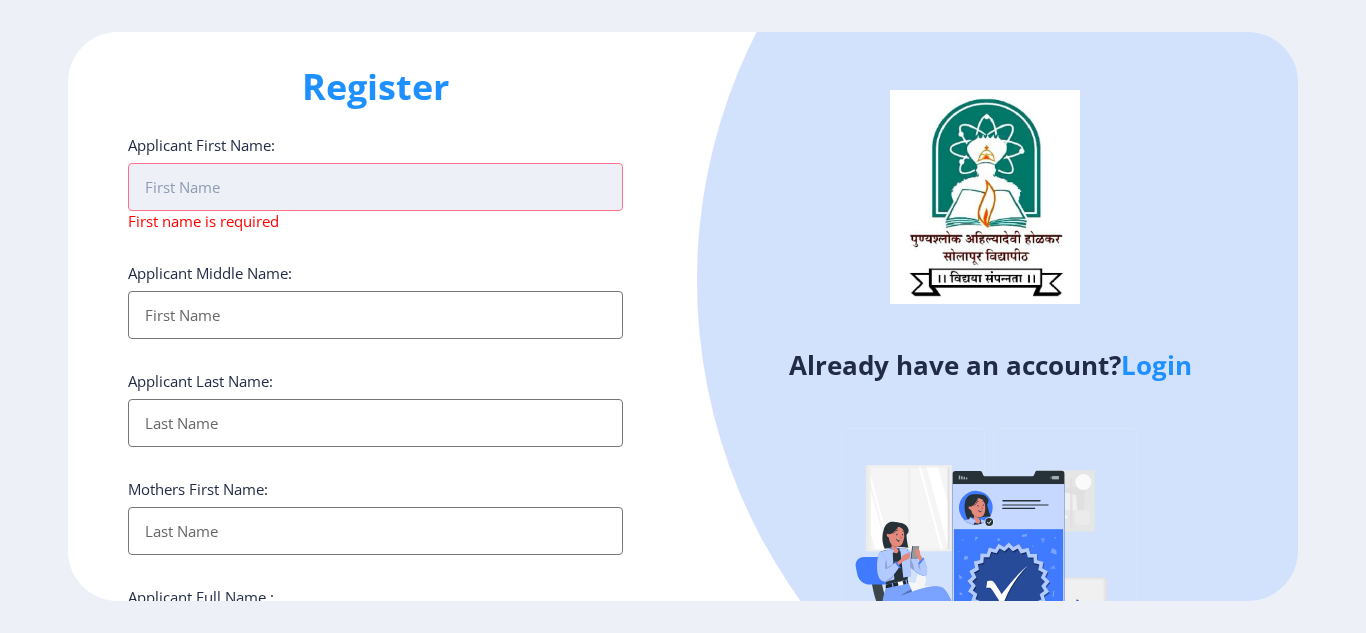 type on "M" 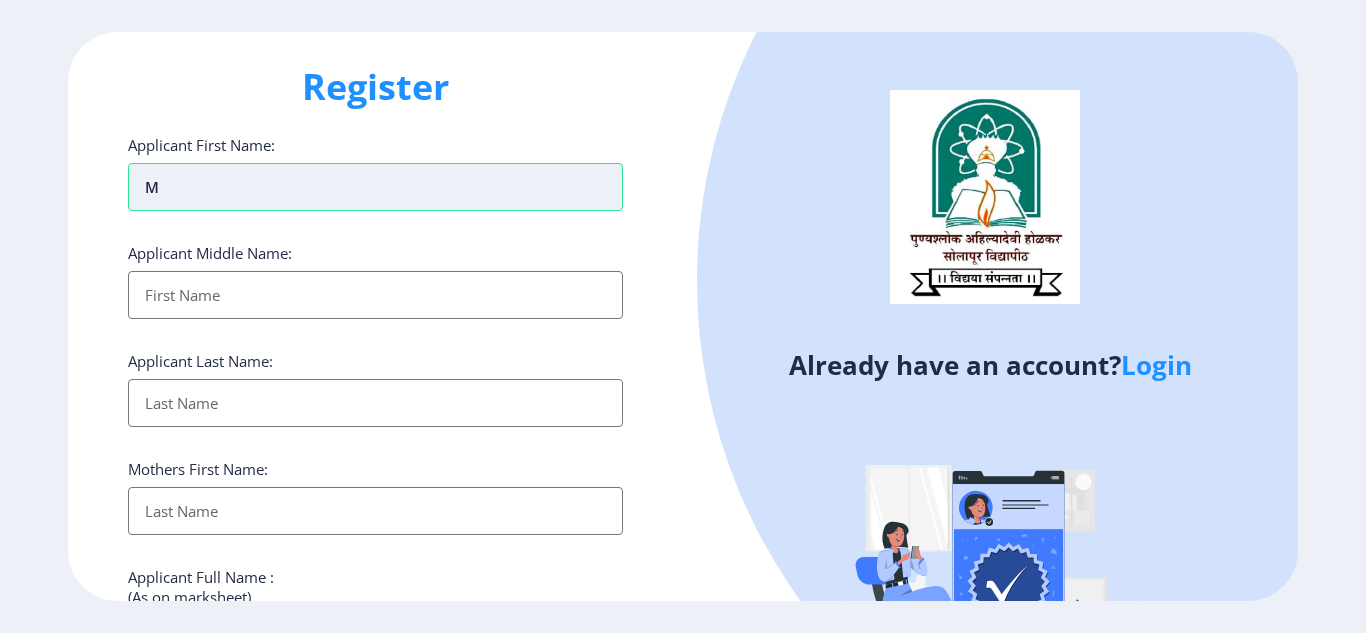 type on "MA" 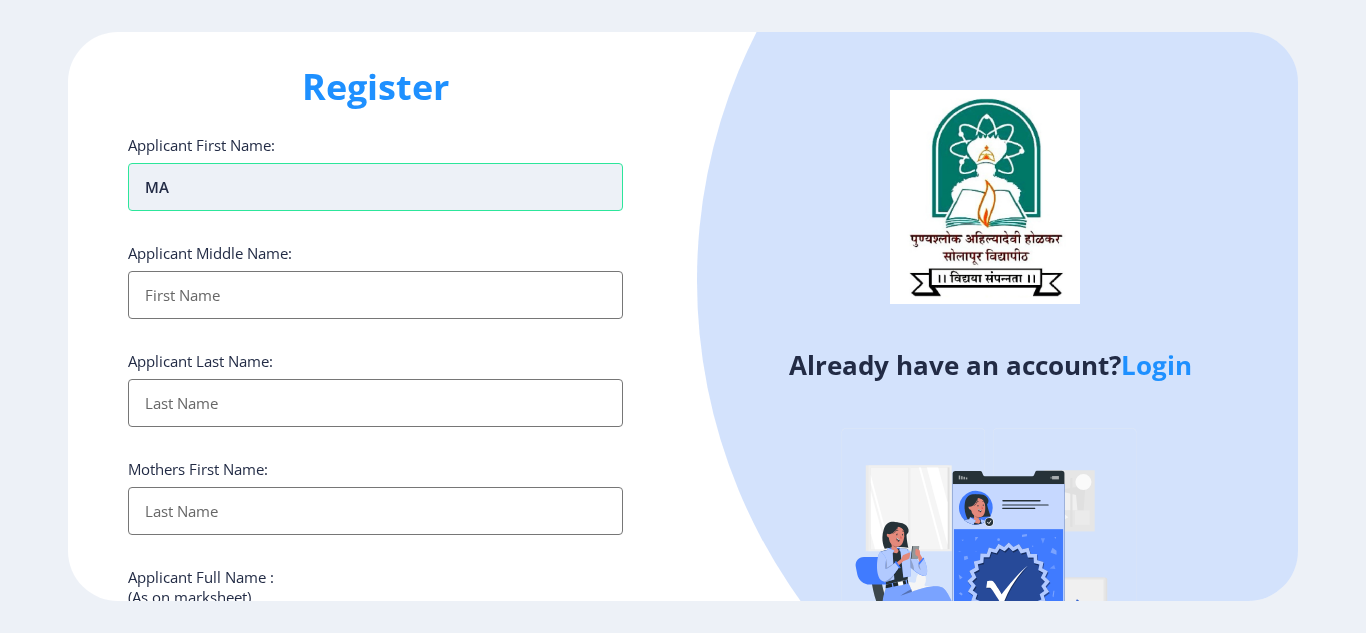 type on "MAM" 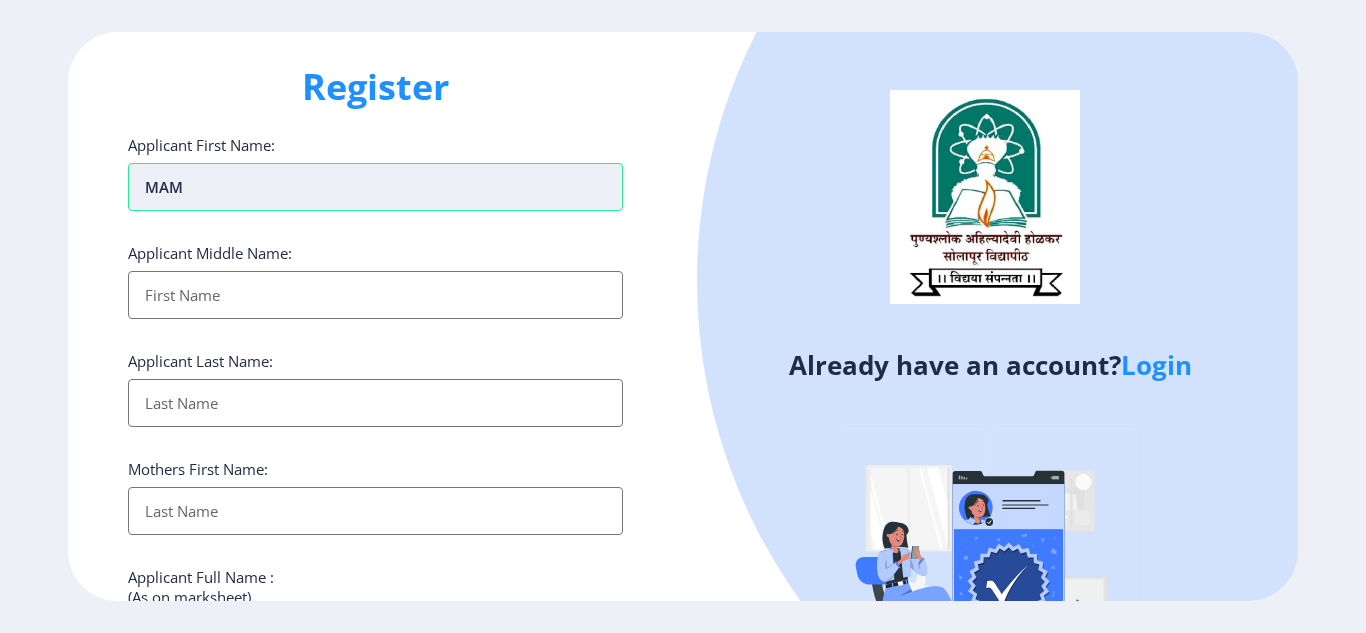 type on "MAMA" 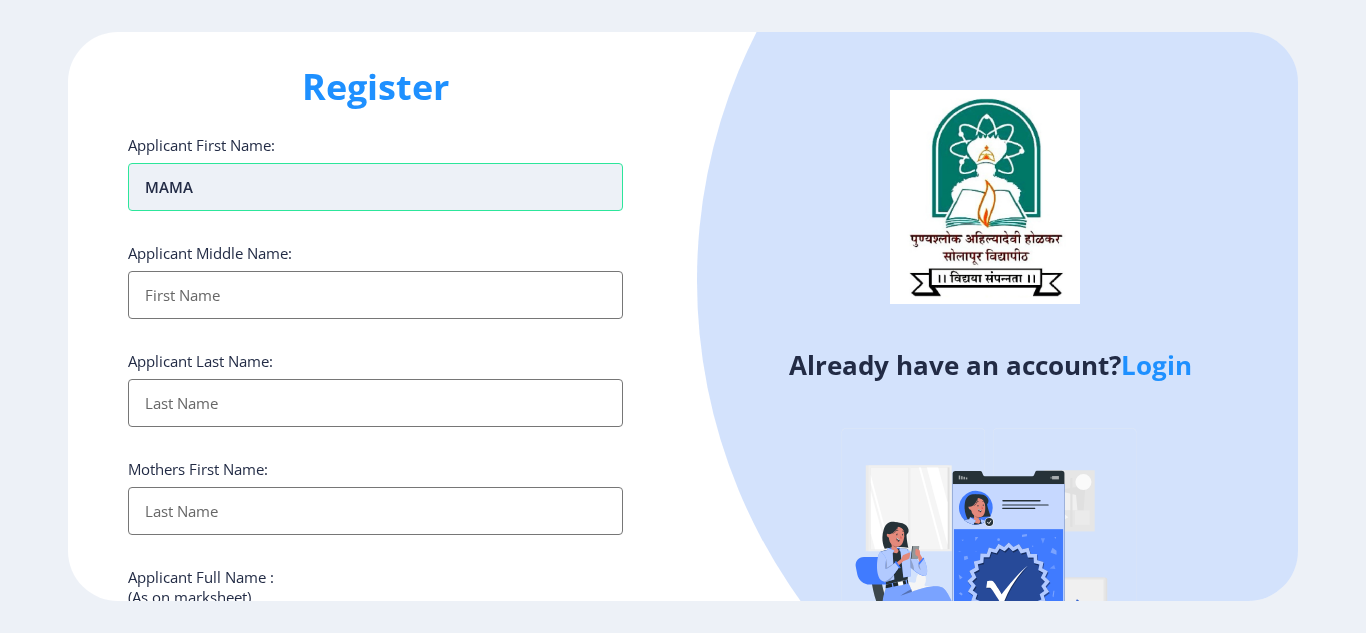type on "MAMAT" 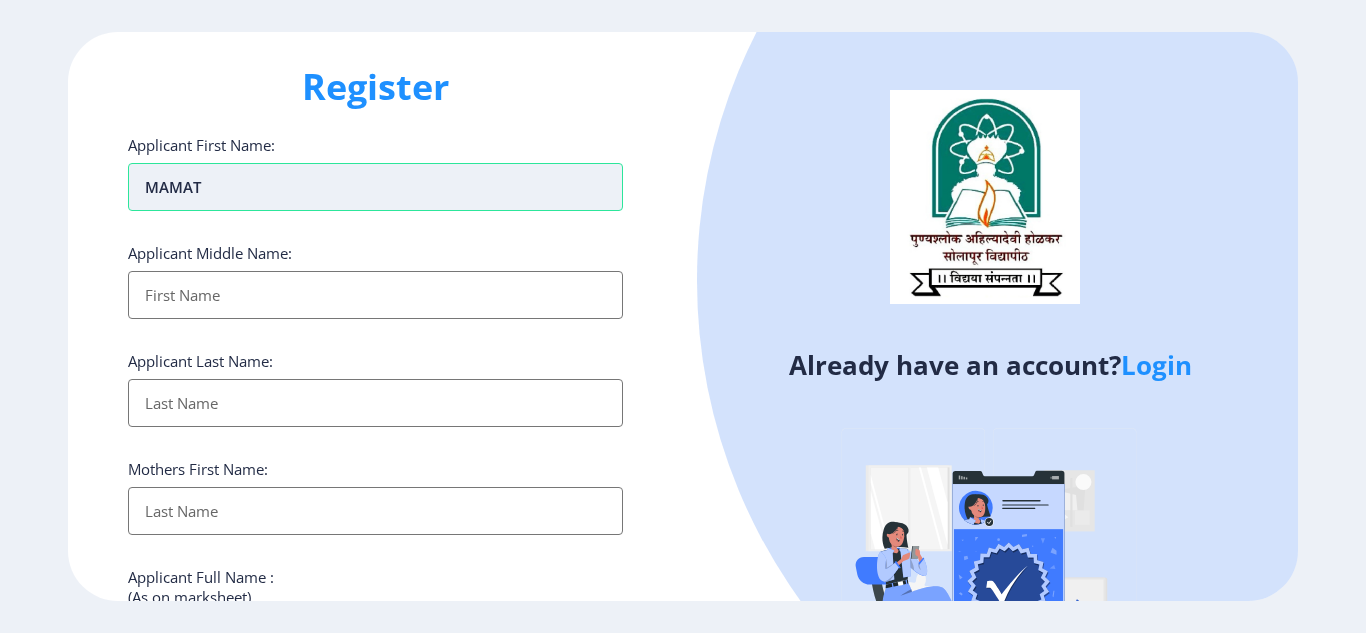 type on "MAMATA" 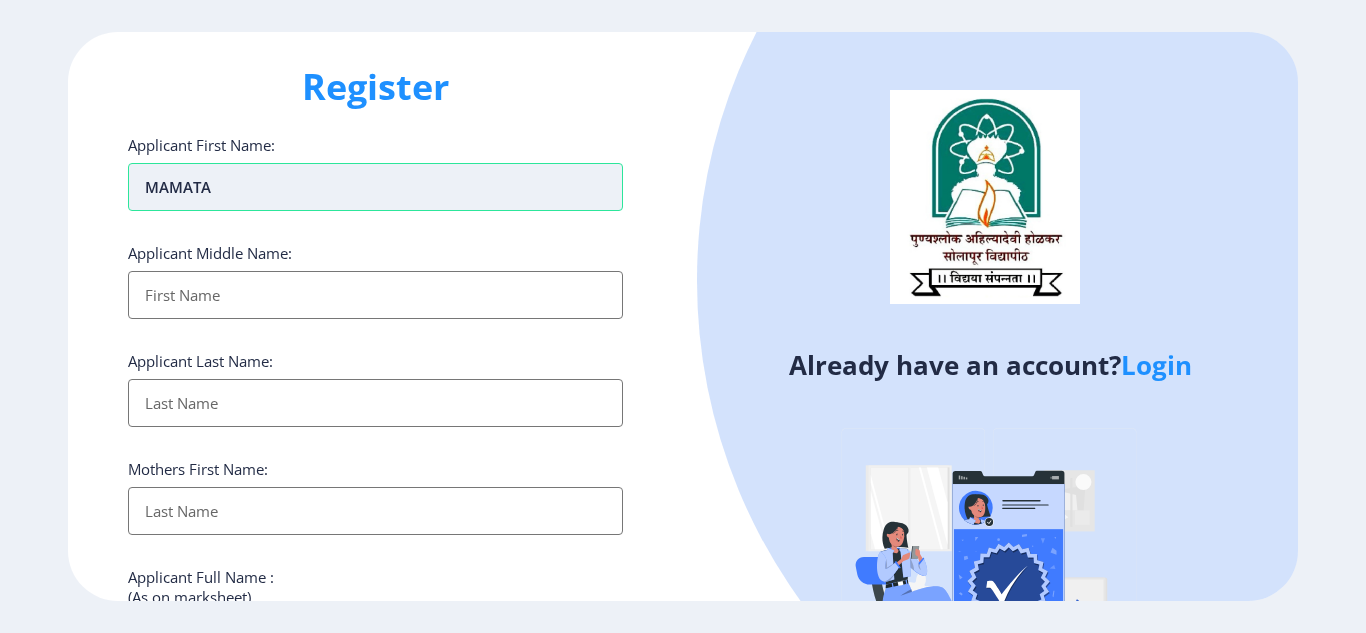 type on "MAMATA" 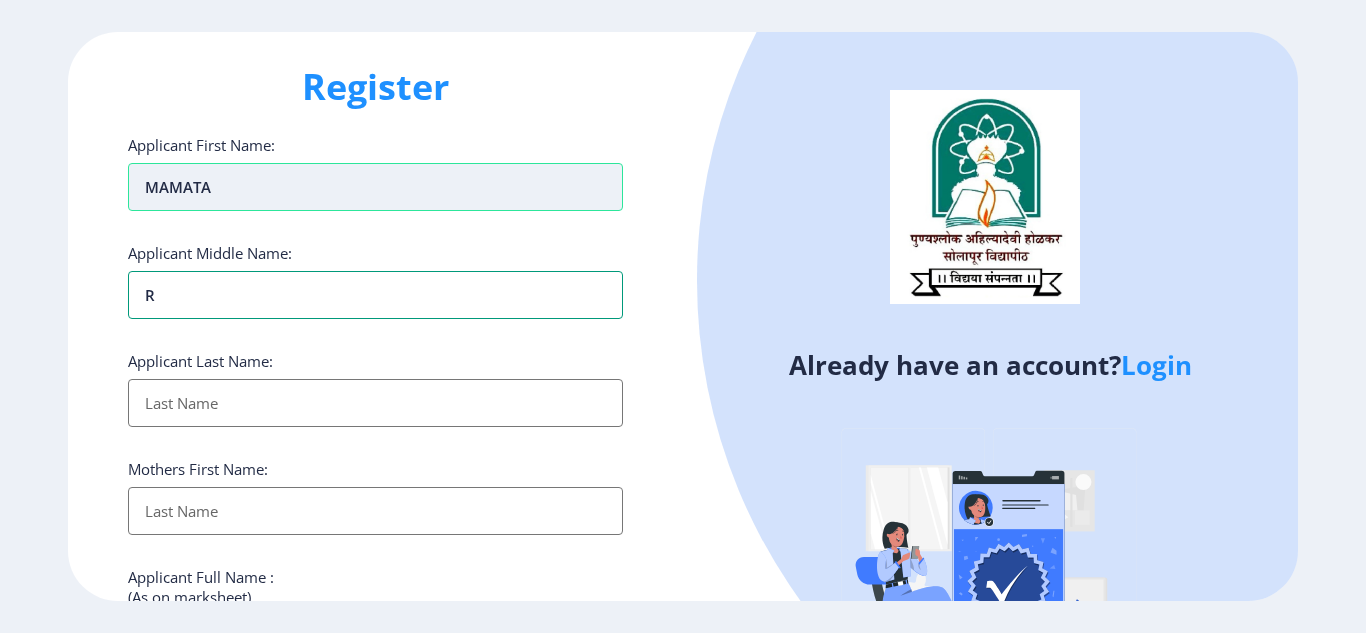 type on "RA" 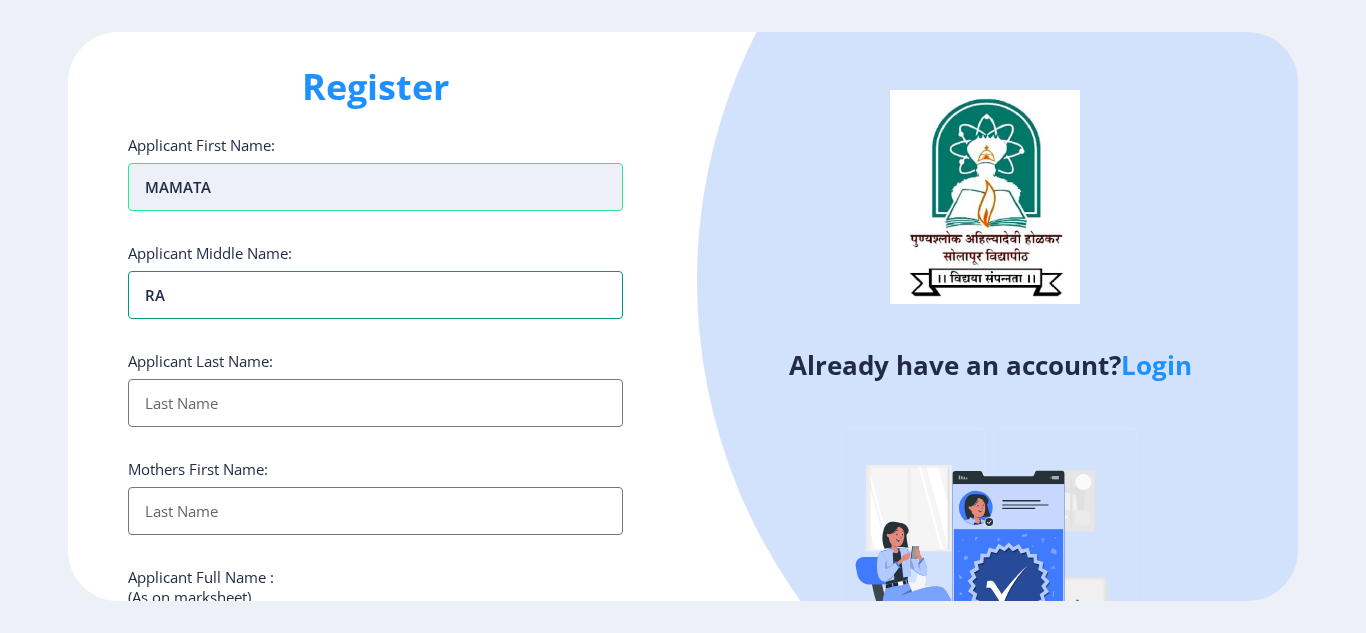type on "RAJ" 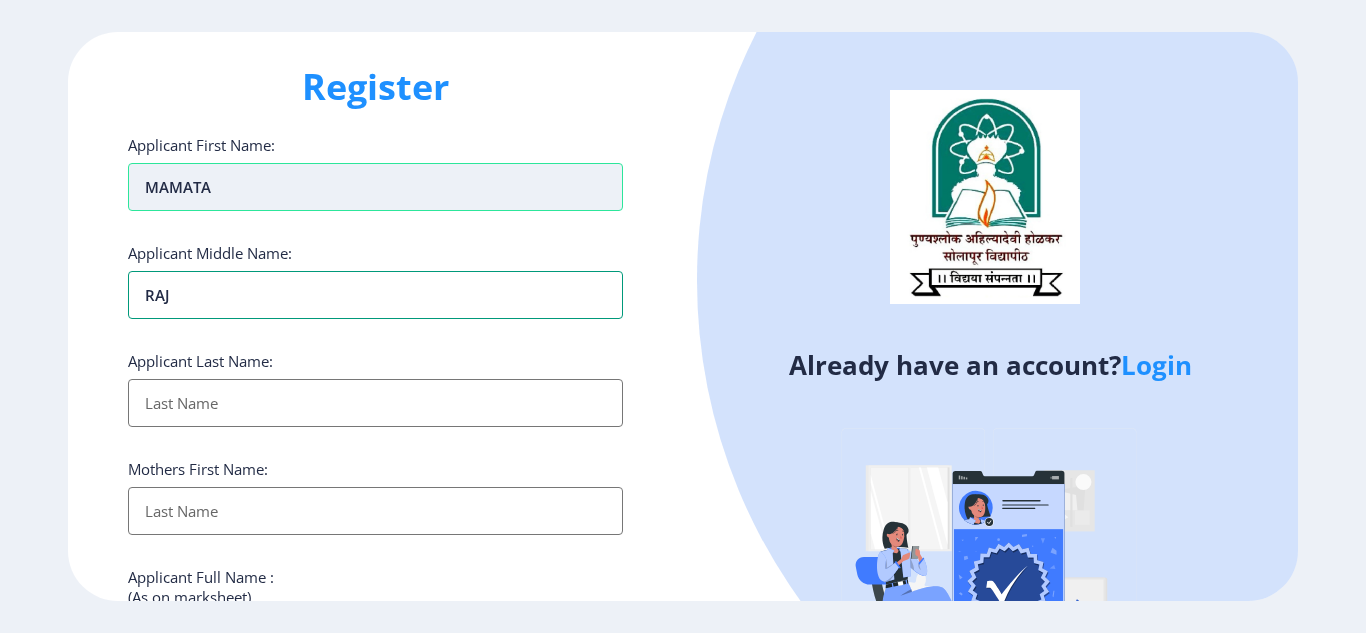 type on "[PERSON_NAME]" 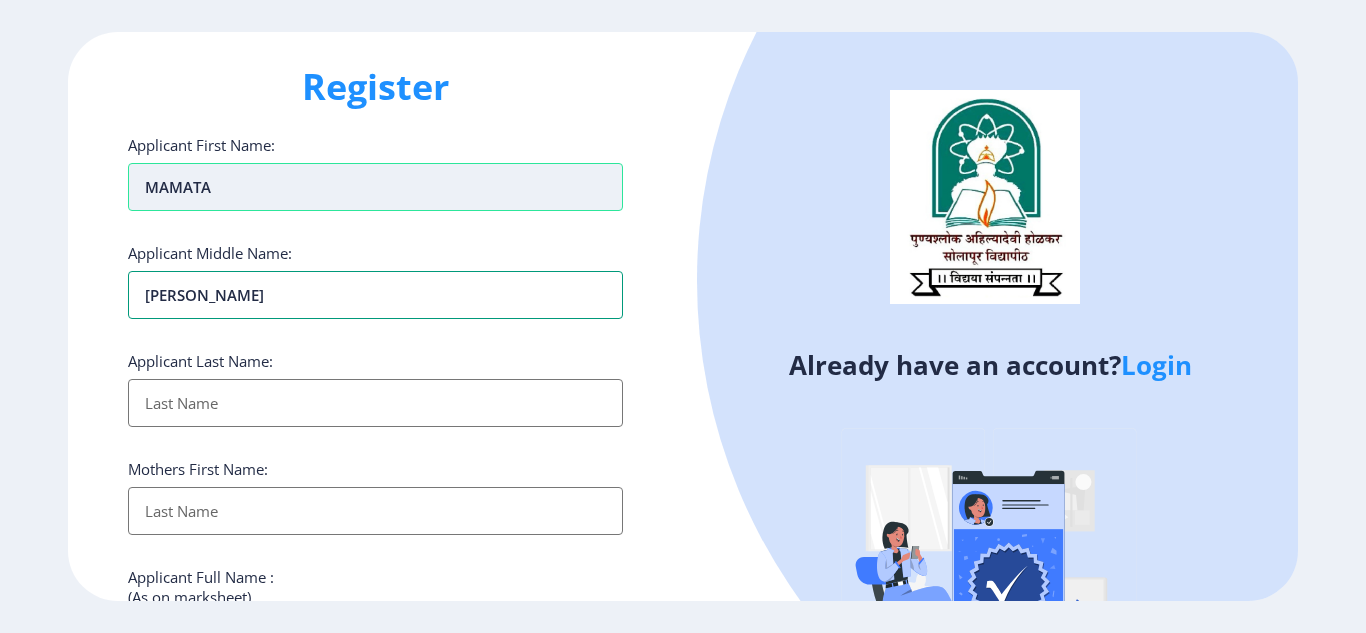 type on "[PERSON_NAME]" 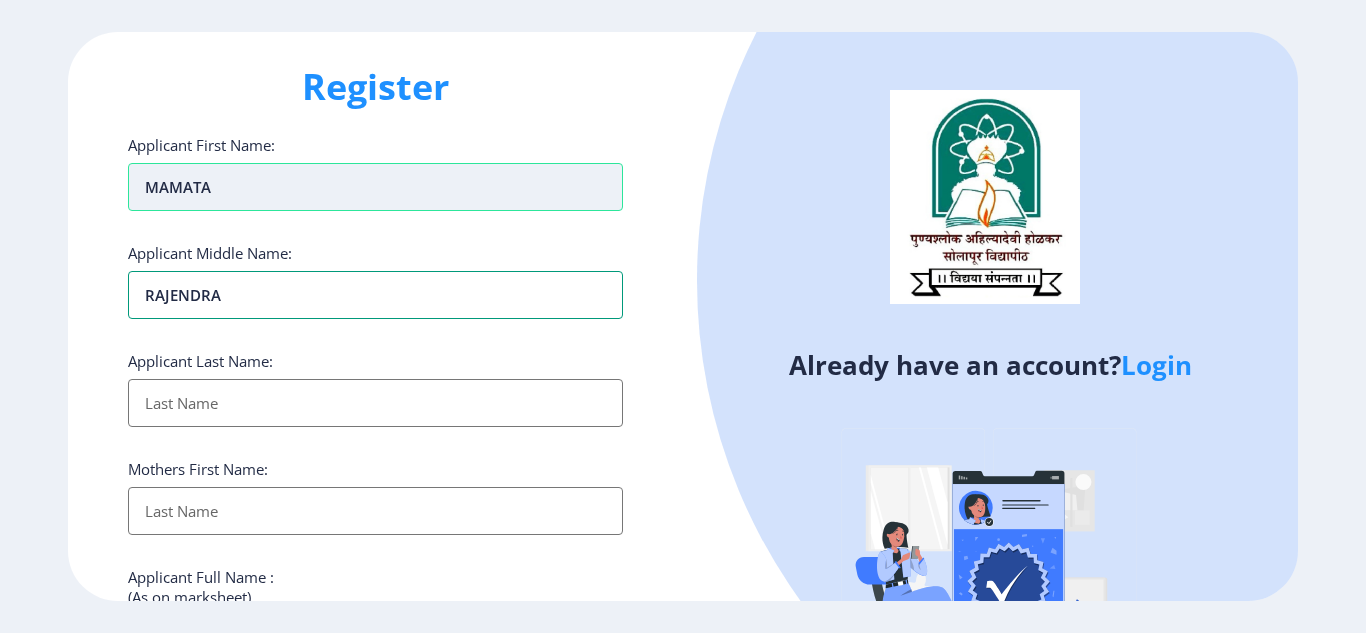 type on "[PERSON_NAME]" 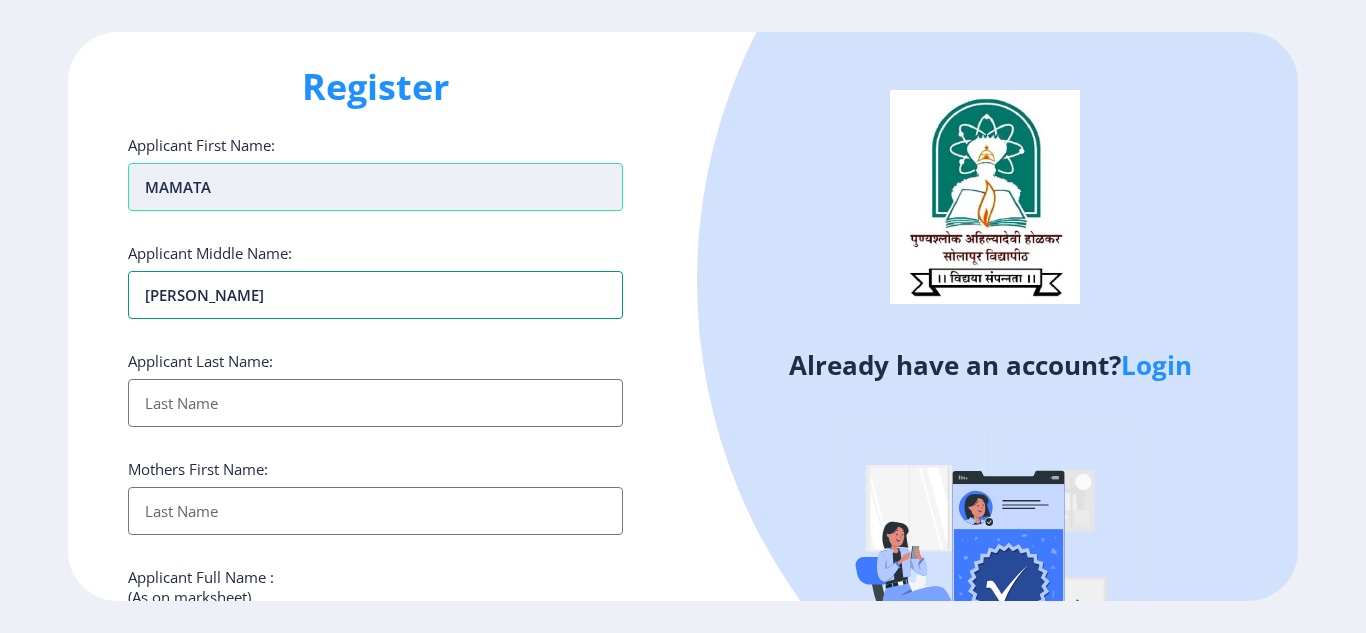 type on "RAJENDRAPR" 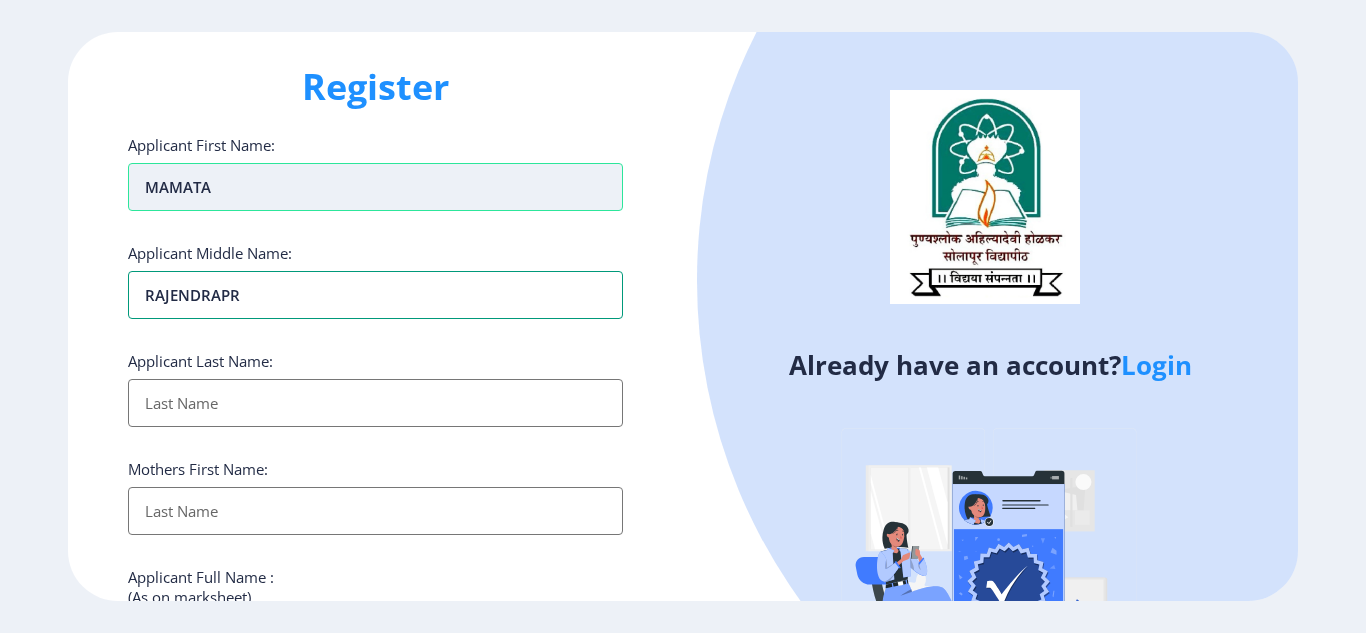 type on "RAJENDRAPRA" 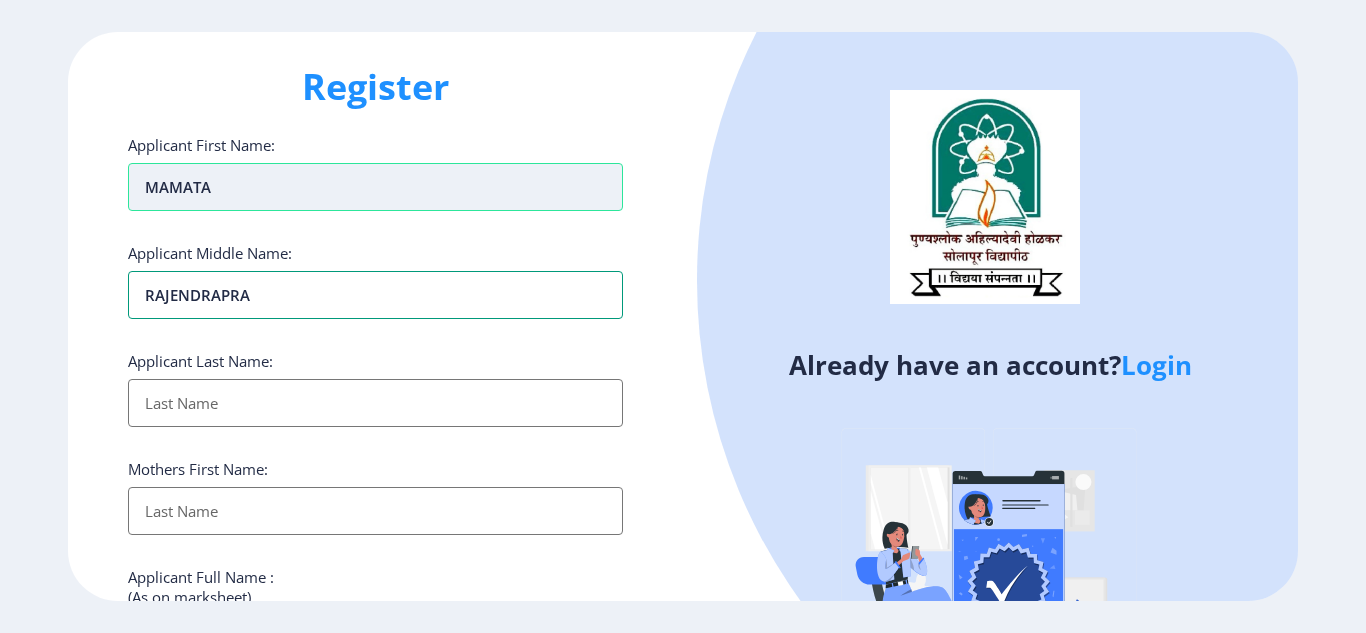 type on "RAJENDRAPRAS" 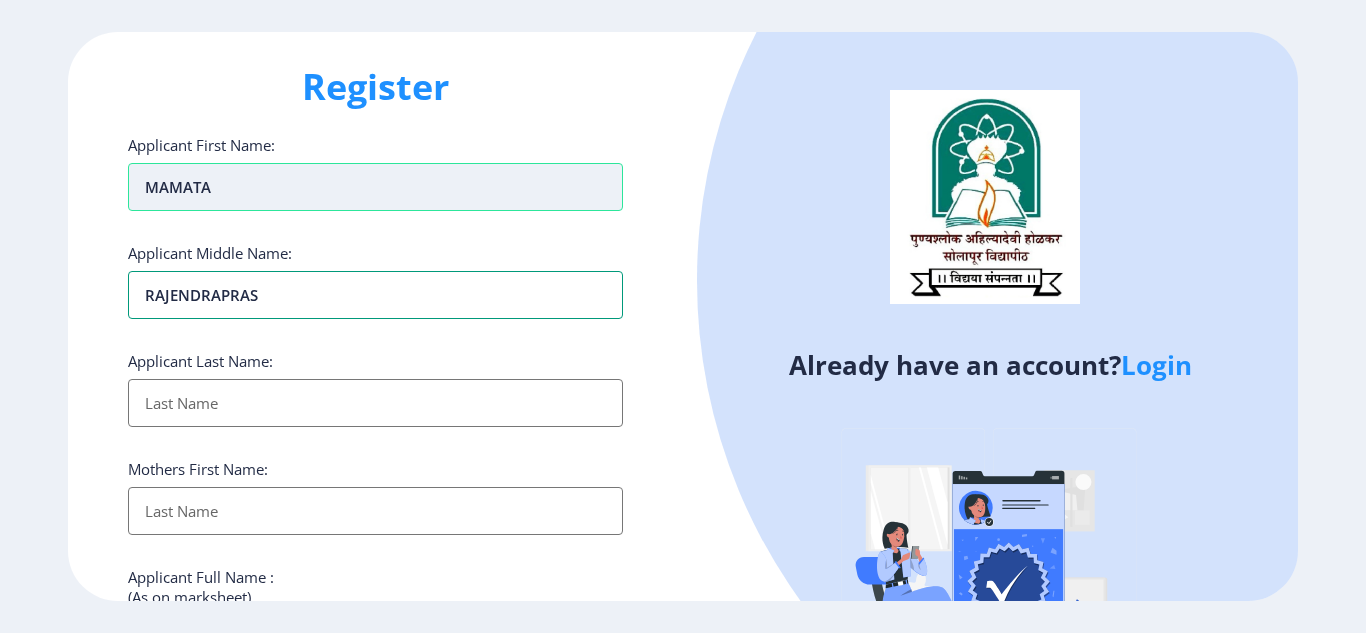 type on "RAJENDRAPRASA" 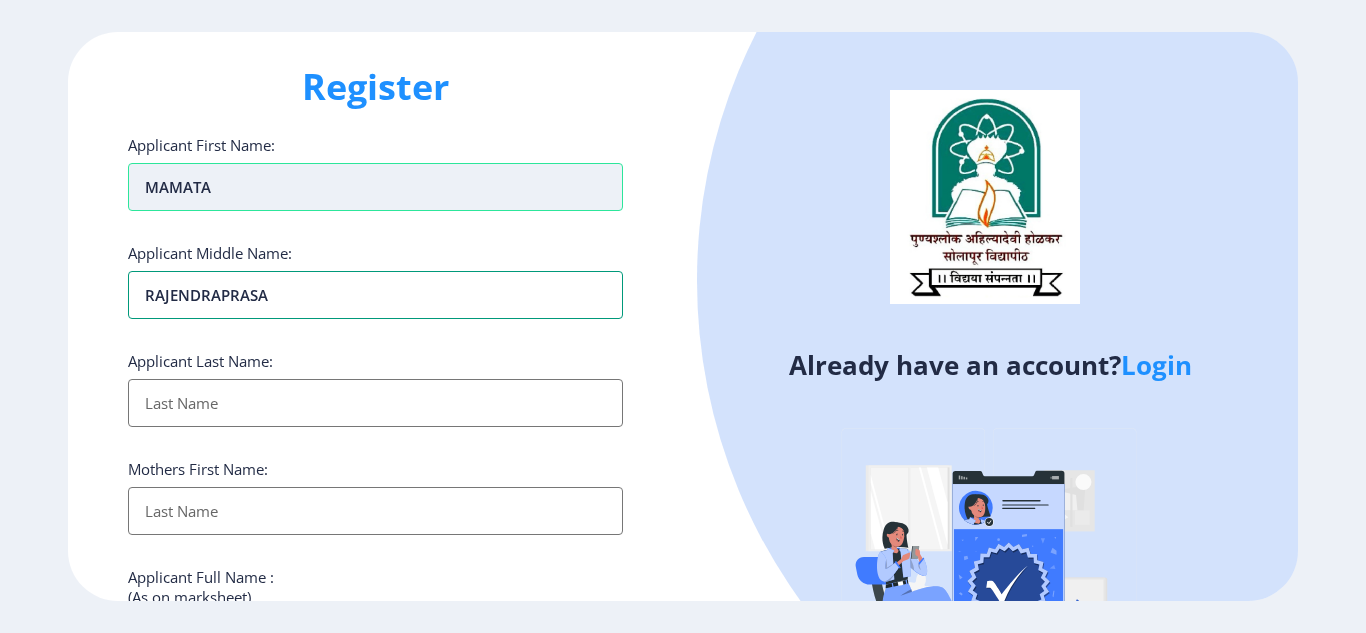 type on "[PERSON_NAME]" 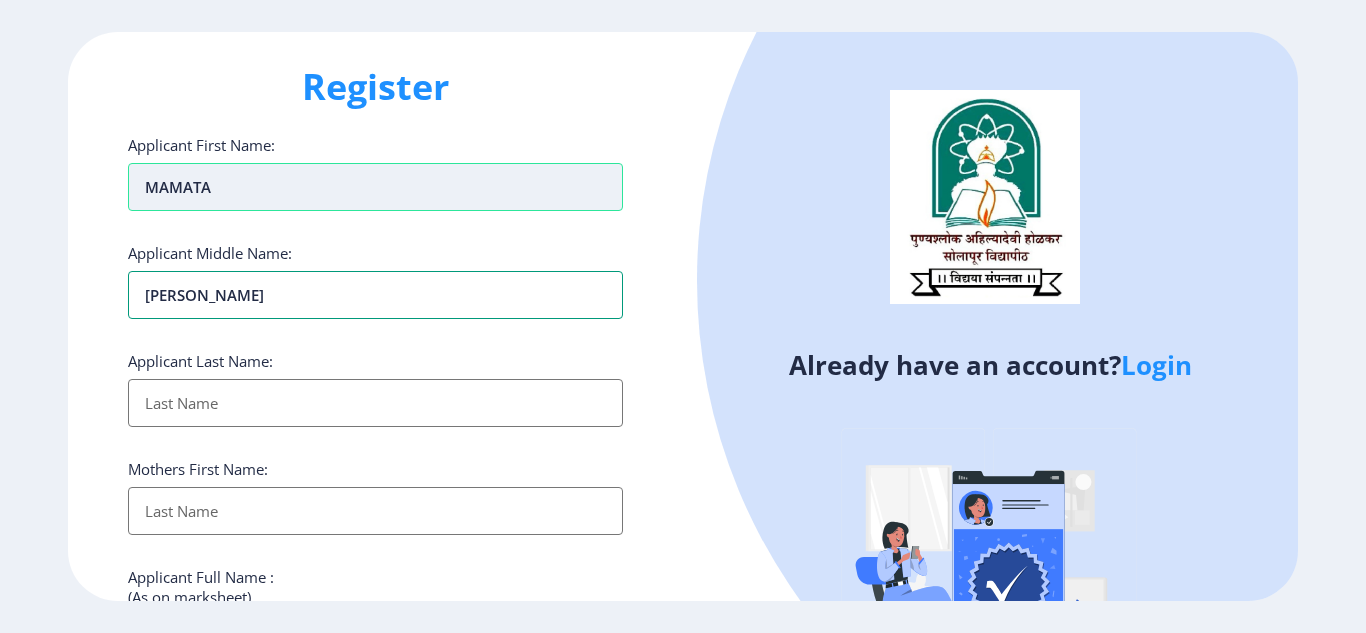 type on "[PERSON_NAME] (" 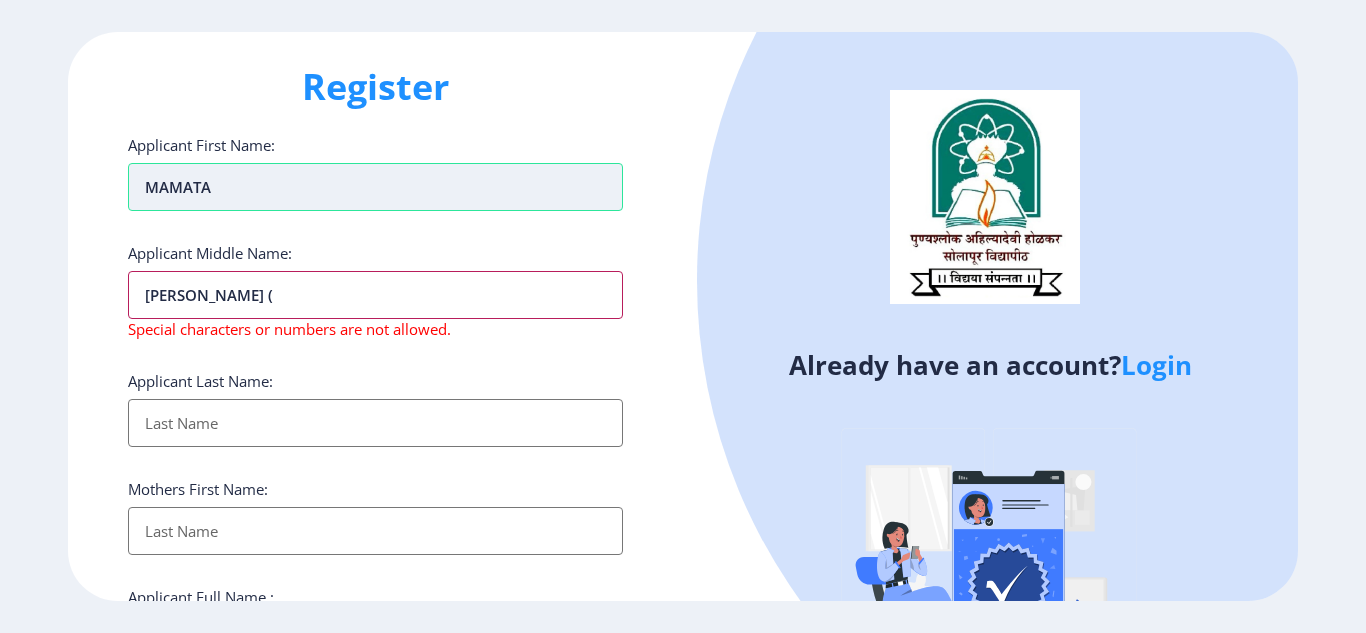 type on "[PERSON_NAME]" 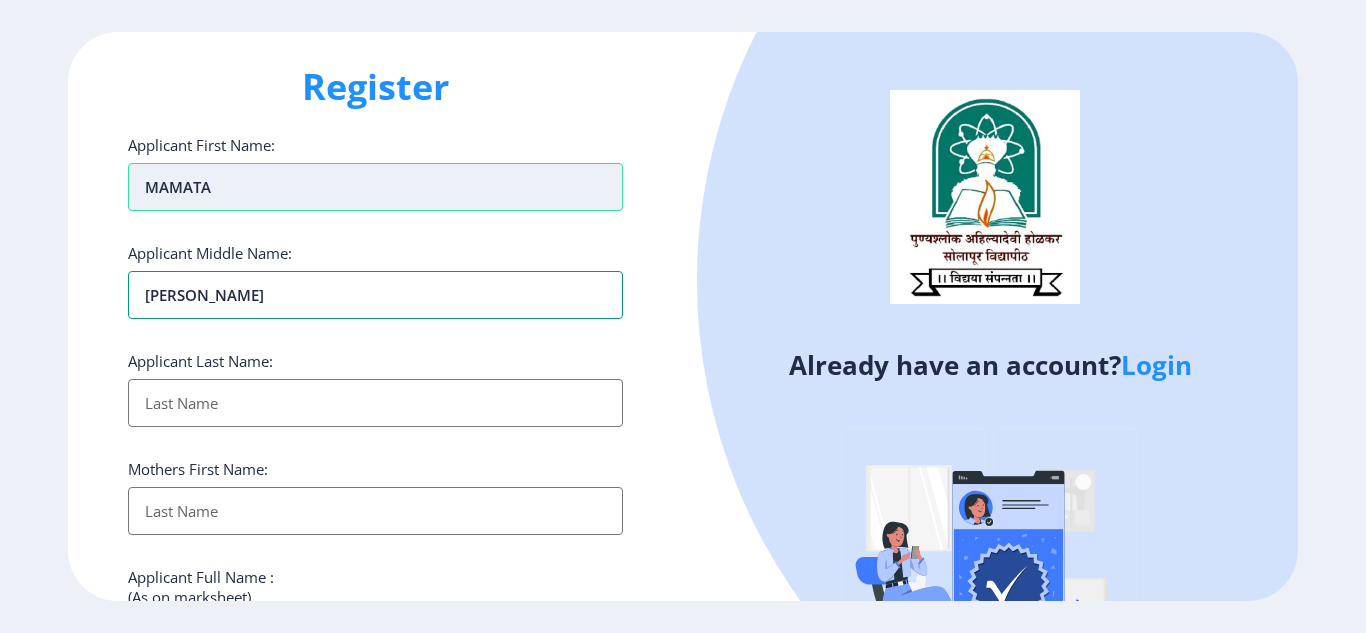 type on "[PERSON_NAME]" 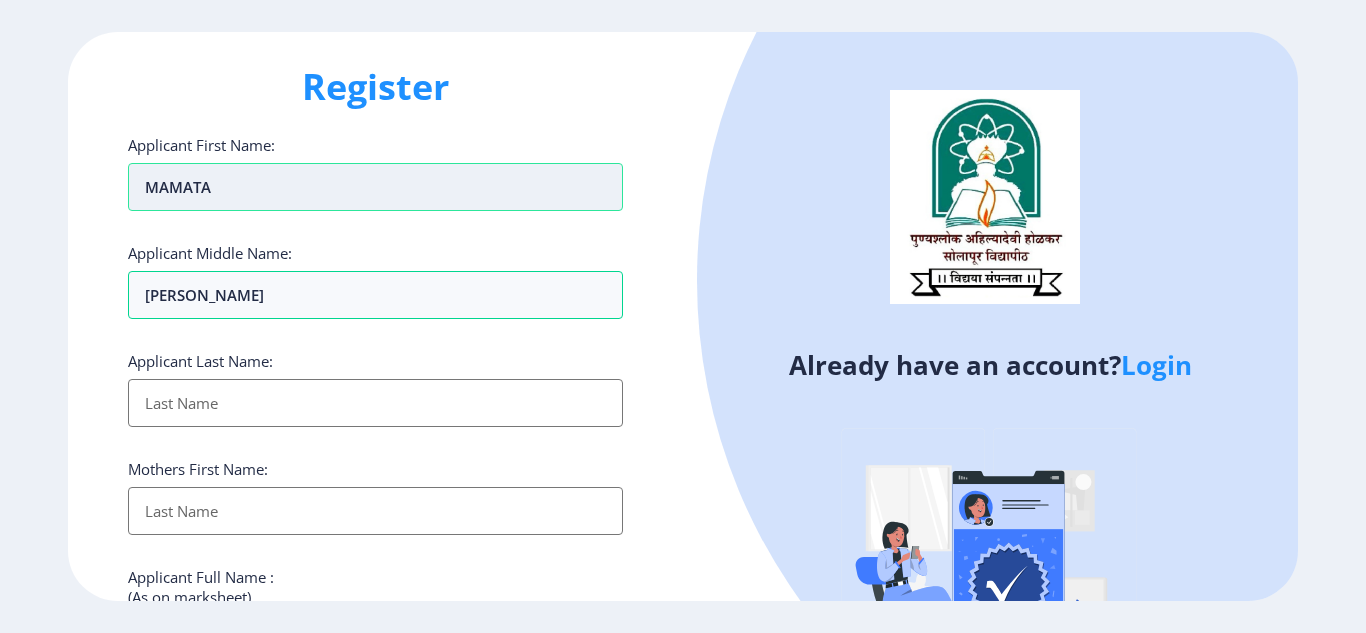 type on "S" 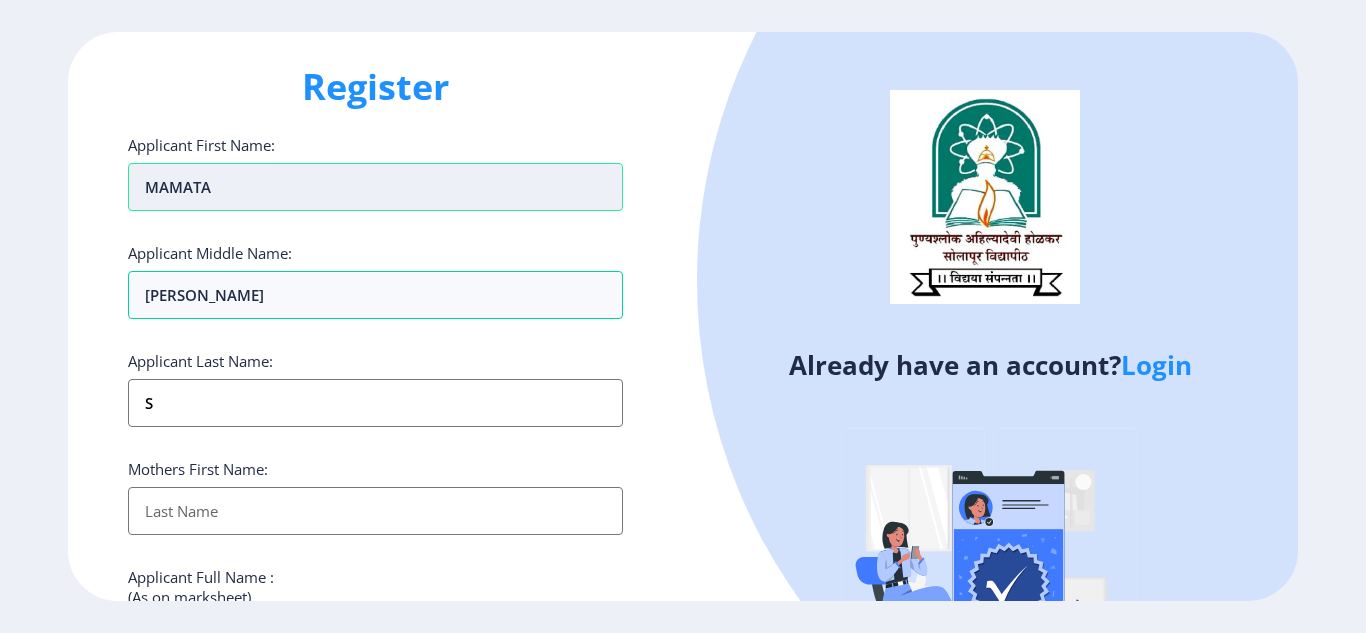type on "SA" 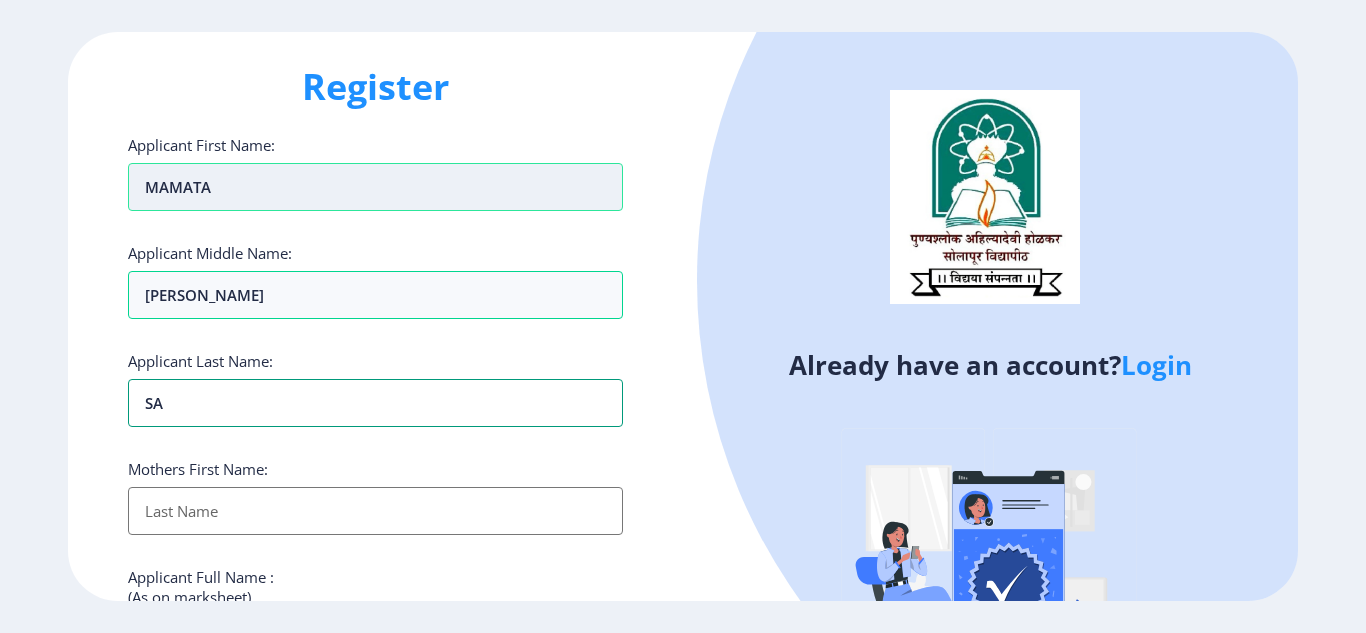 type on "[PERSON_NAME]" 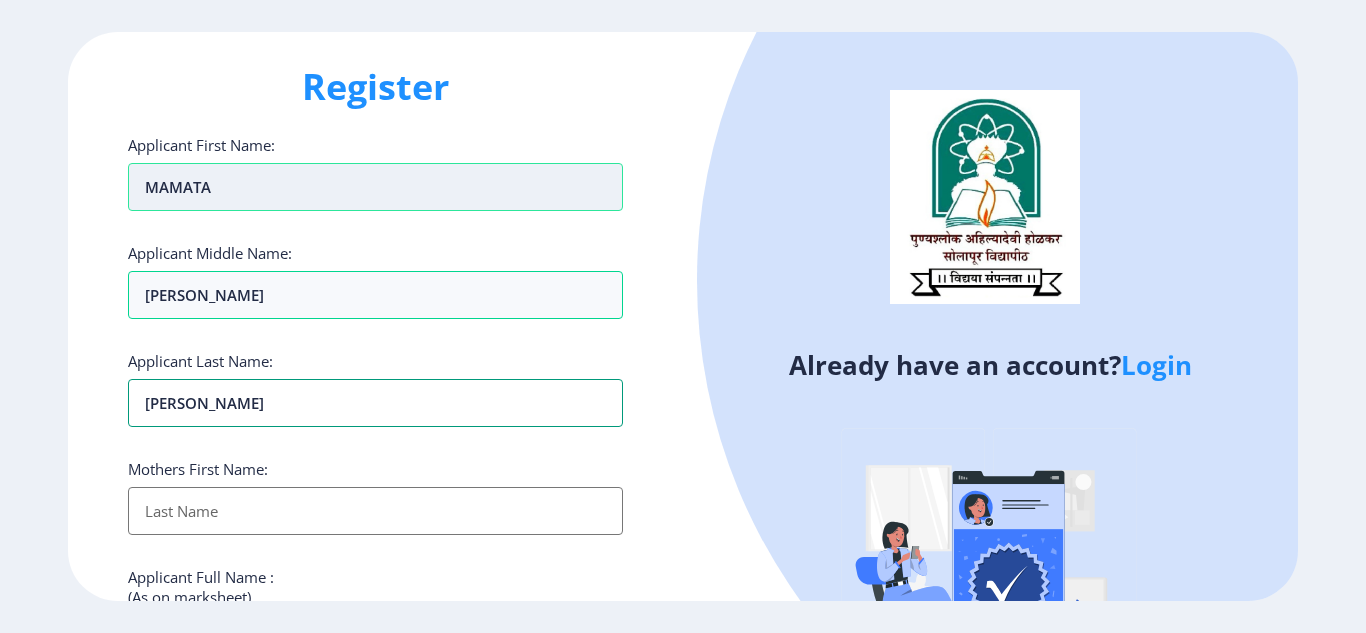 type on "SAMA" 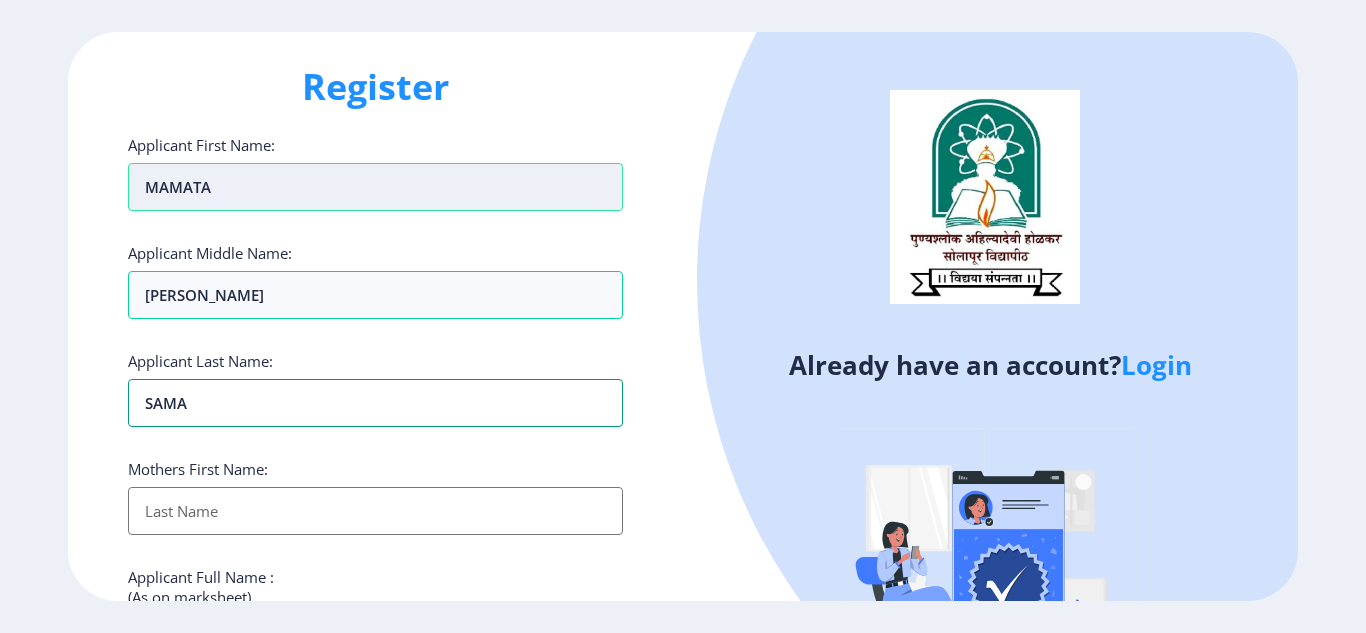 type on "[PERSON_NAME]" 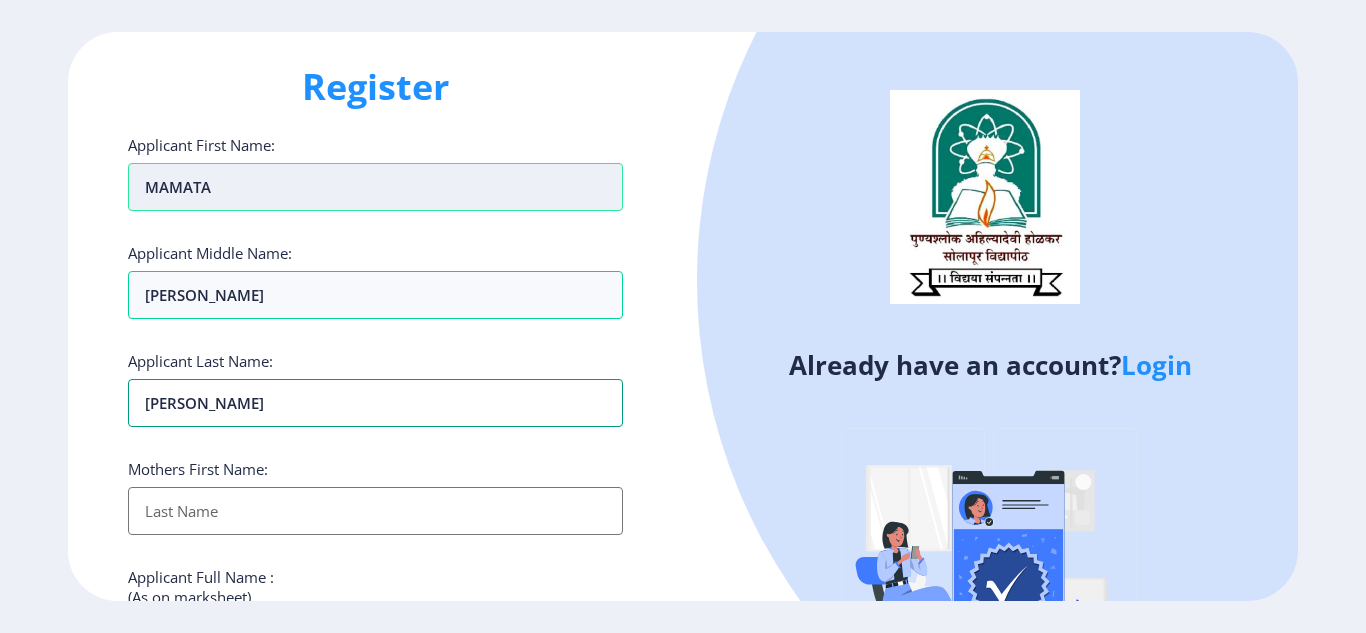 type on "[PERSON_NAME]" 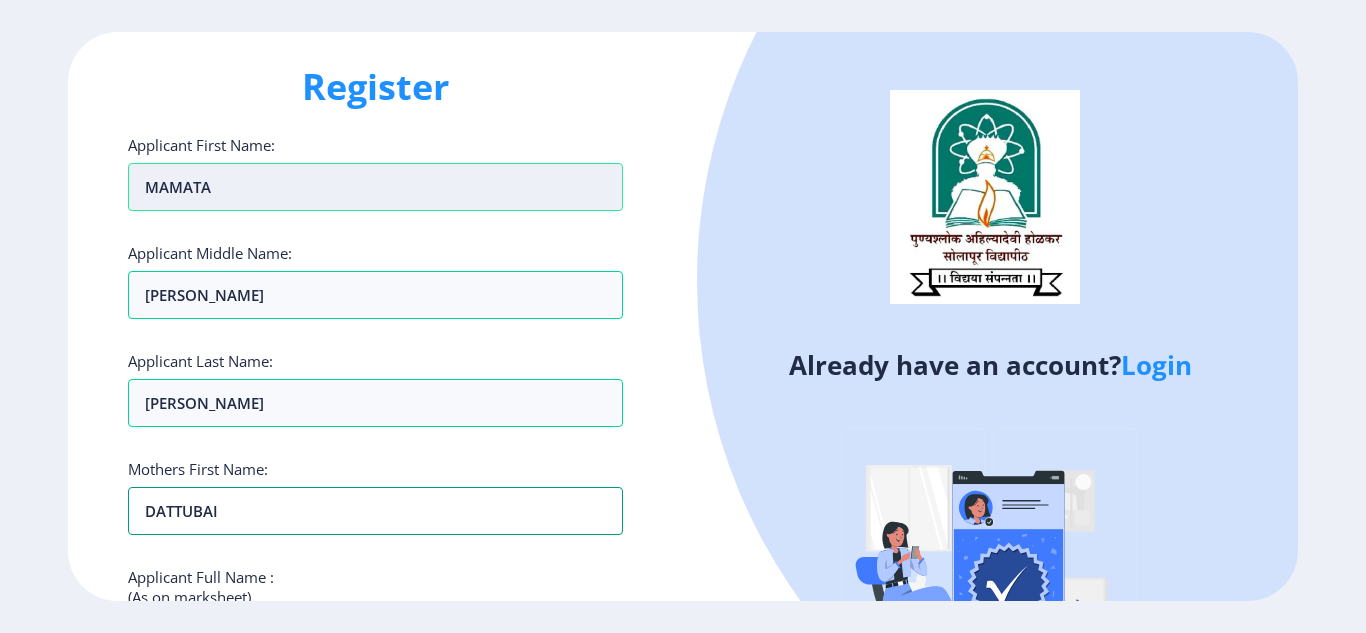 type on "DATTUBAI" 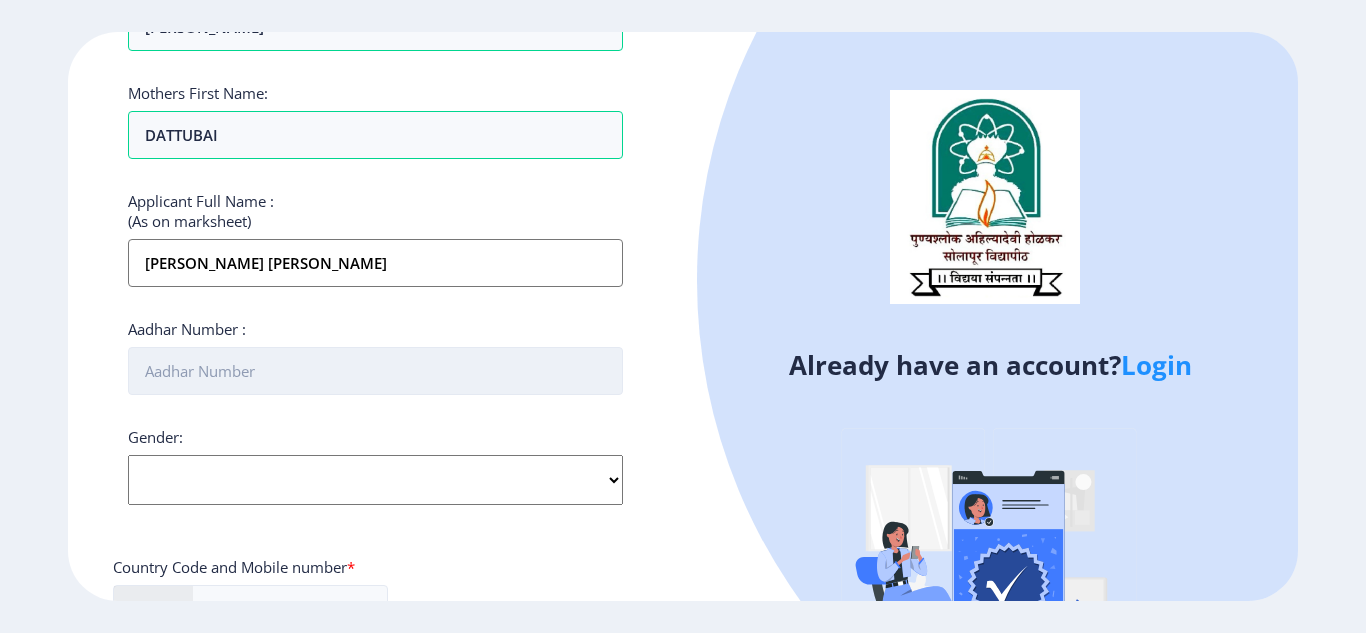 scroll, scrollTop: 445, scrollLeft: 0, axis: vertical 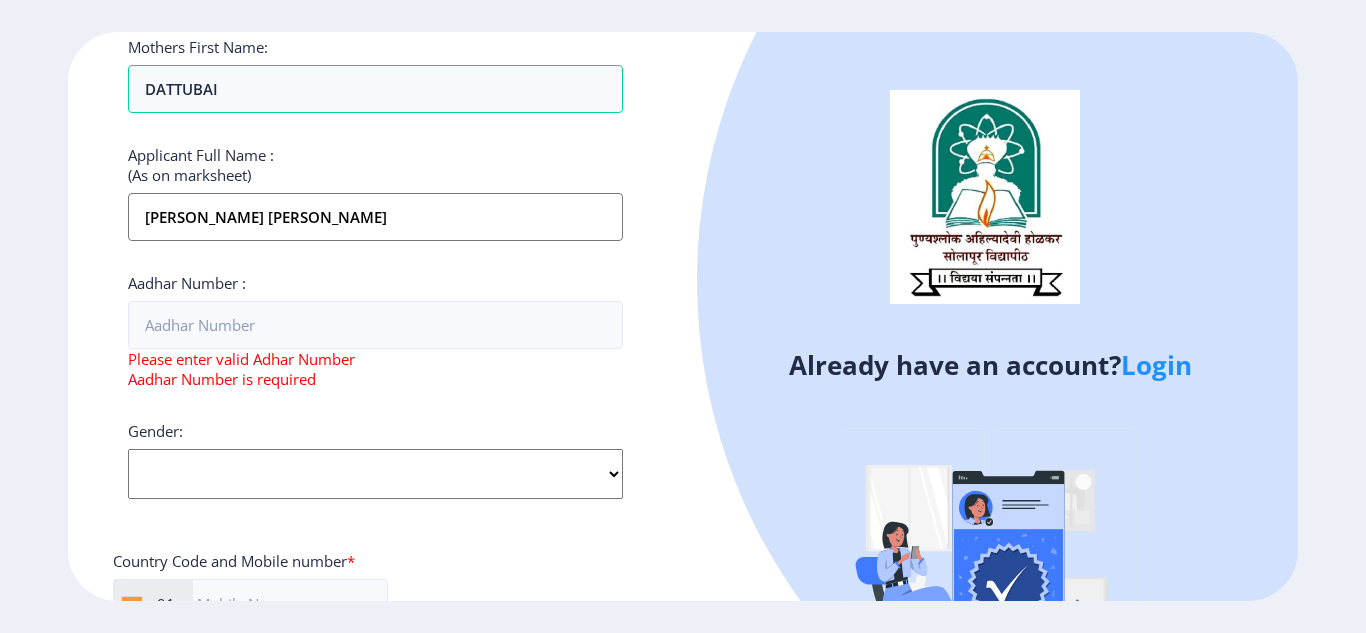 click on "Select Gender [DEMOGRAPHIC_DATA] [DEMOGRAPHIC_DATA] Other" 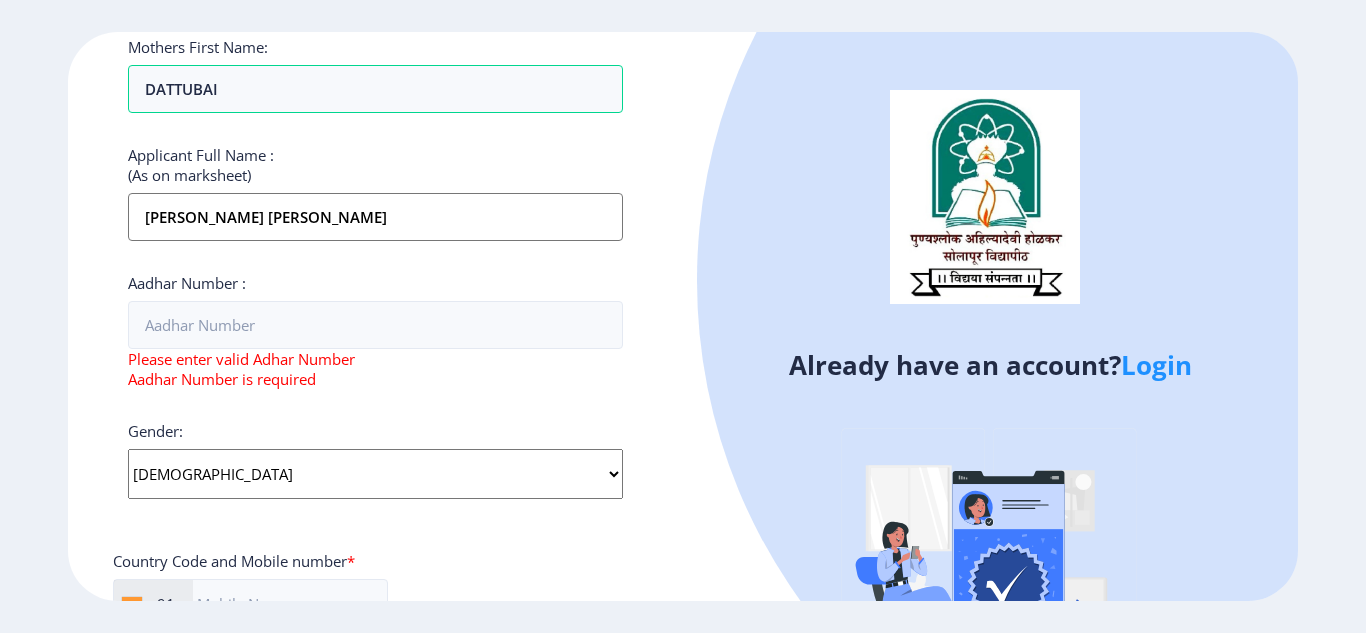click on "Select Gender [DEMOGRAPHIC_DATA] [DEMOGRAPHIC_DATA] Other" 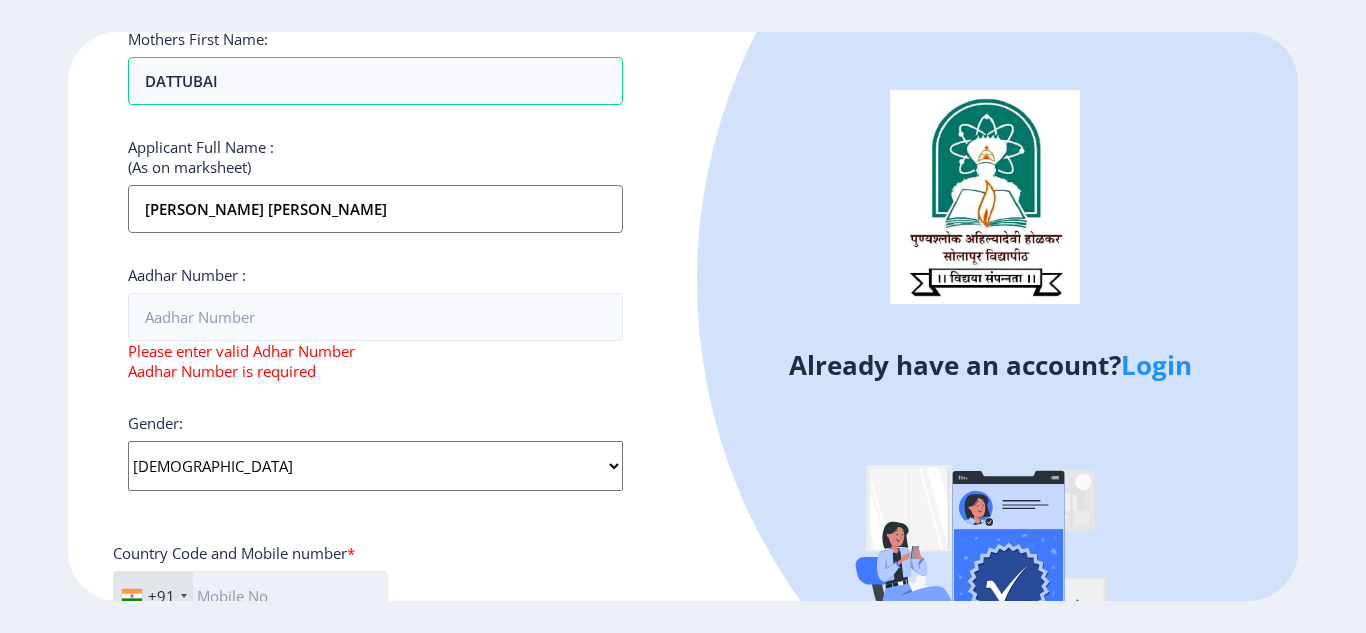 scroll, scrollTop: 445, scrollLeft: 0, axis: vertical 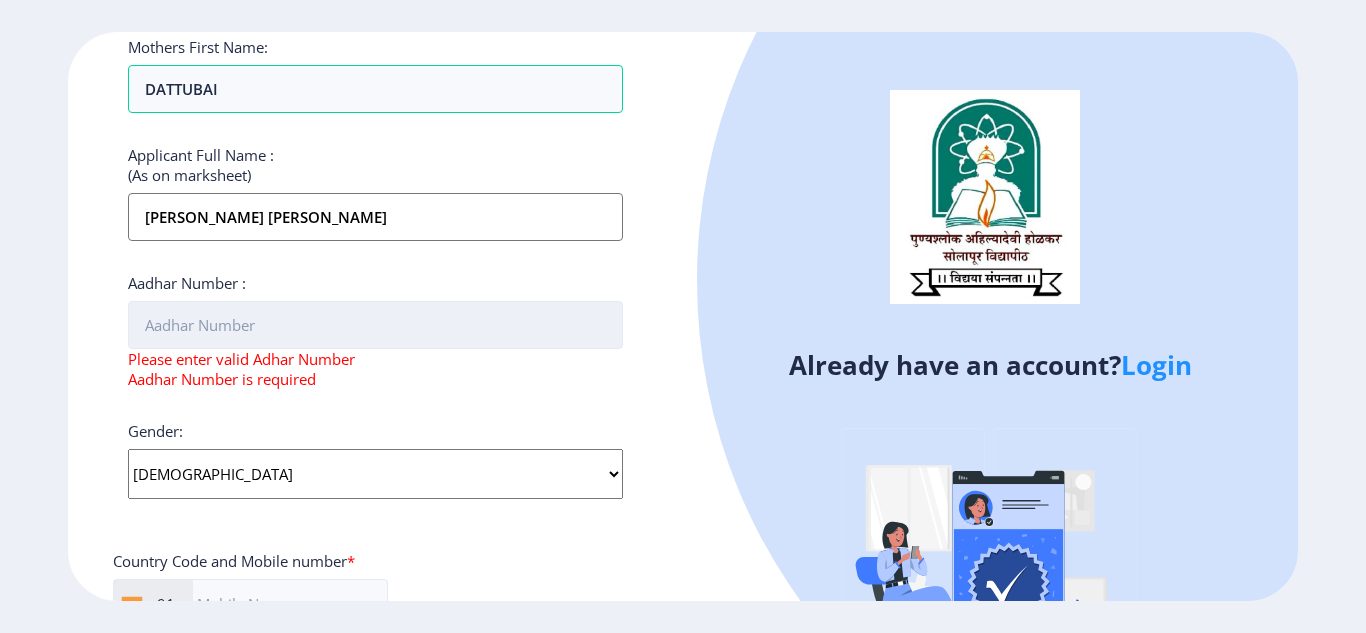 click on "Aadhar Number :" at bounding box center (375, 325) 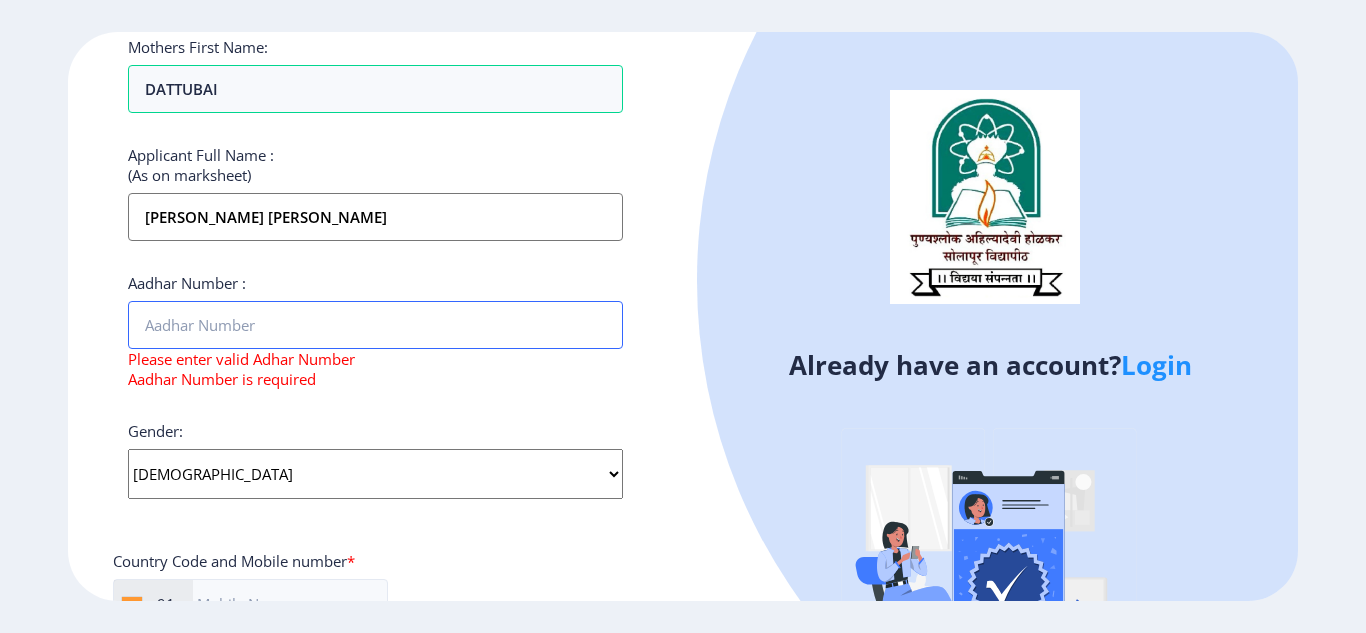 scroll, scrollTop: 545, scrollLeft: 0, axis: vertical 